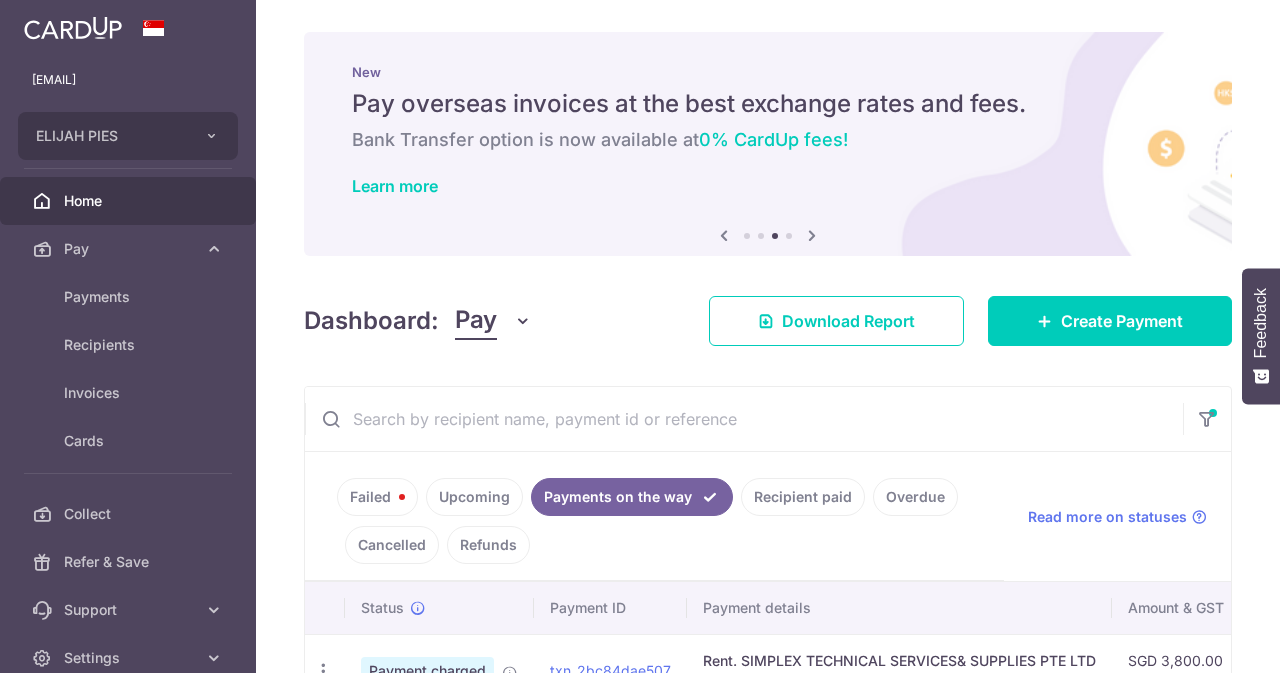 scroll, scrollTop: 0, scrollLeft: 0, axis: both 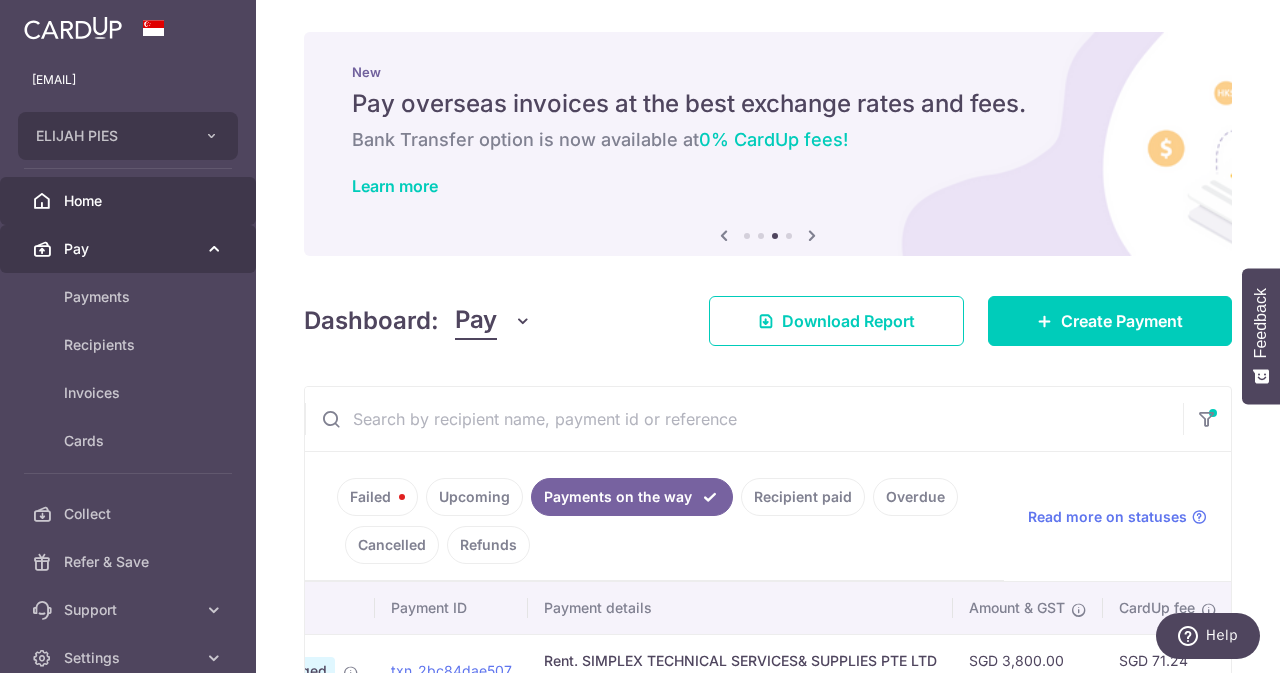 click on "Pay" at bounding box center [128, 249] 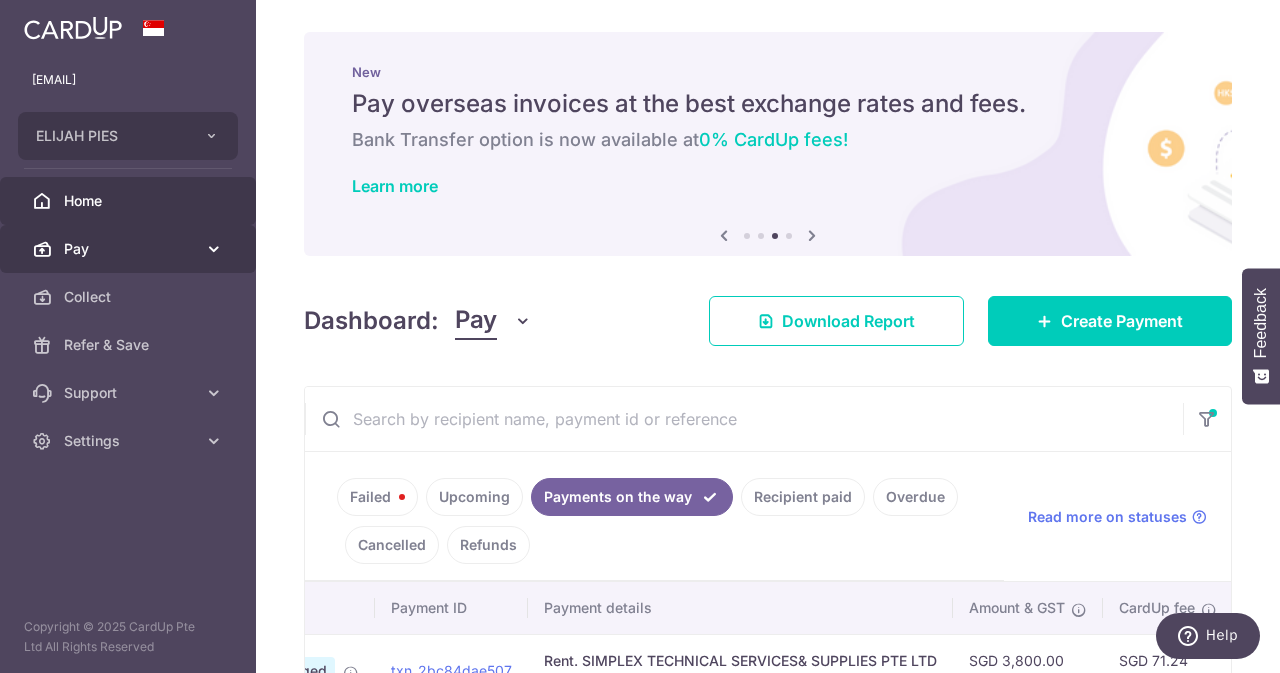 click on "Pay" at bounding box center (128, 249) 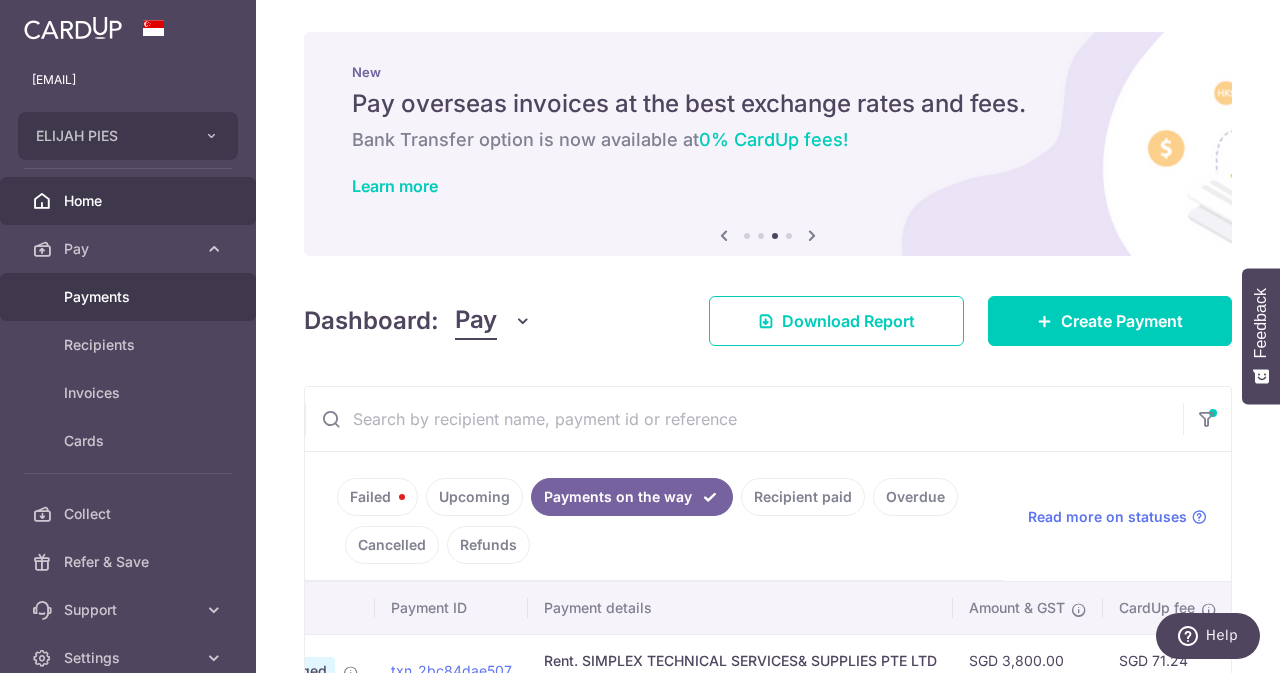 click on "Payments" at bounding box center [128, 297] 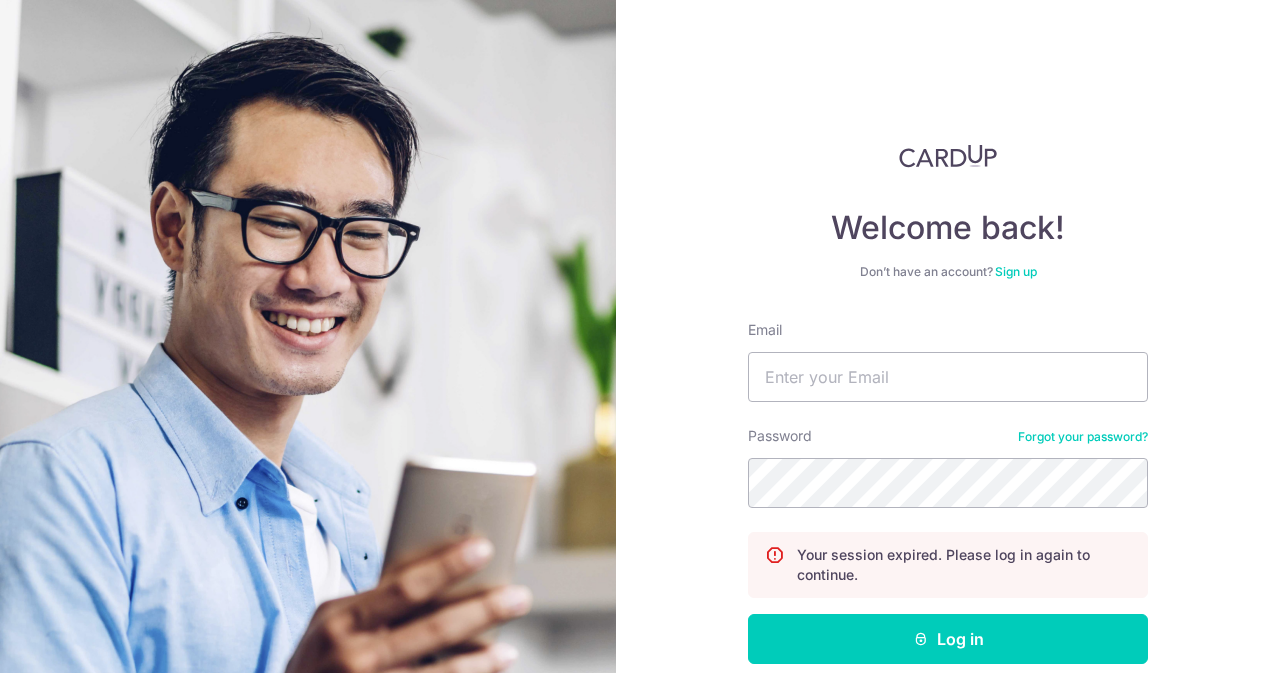 scroll, scrollTop: 0, scrollLeft: 0, axis: both 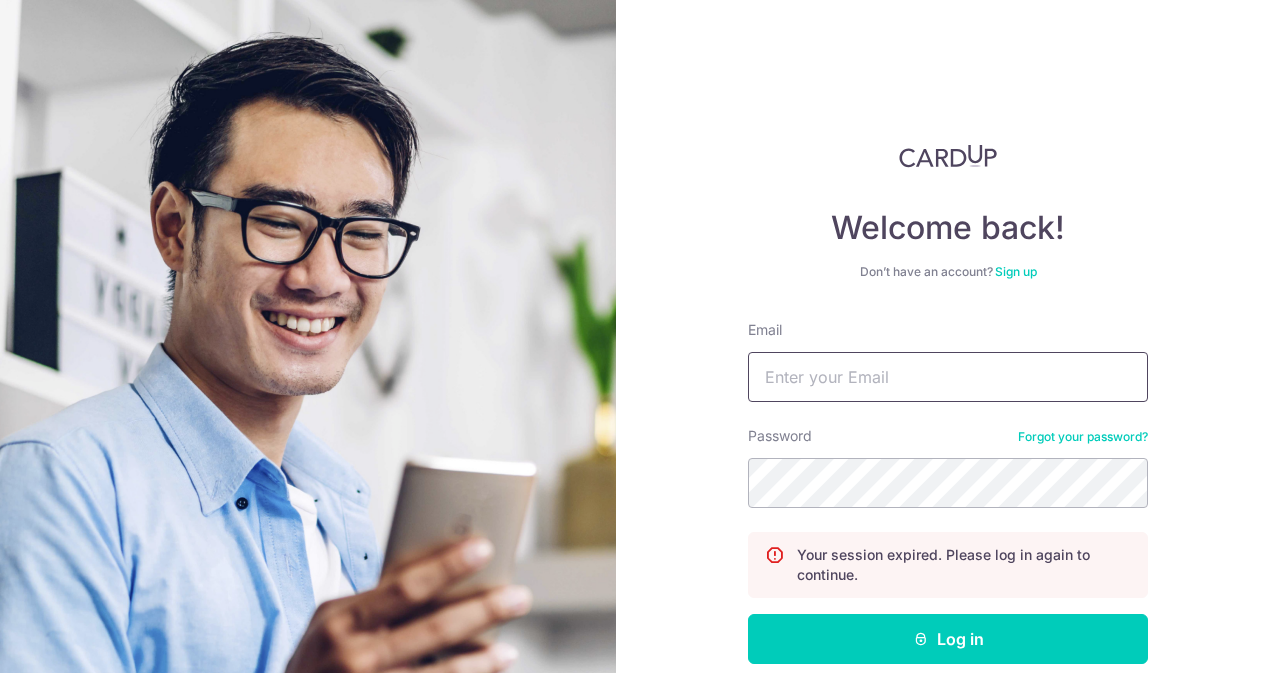 click on "Email" at bounding box center (948, 377) 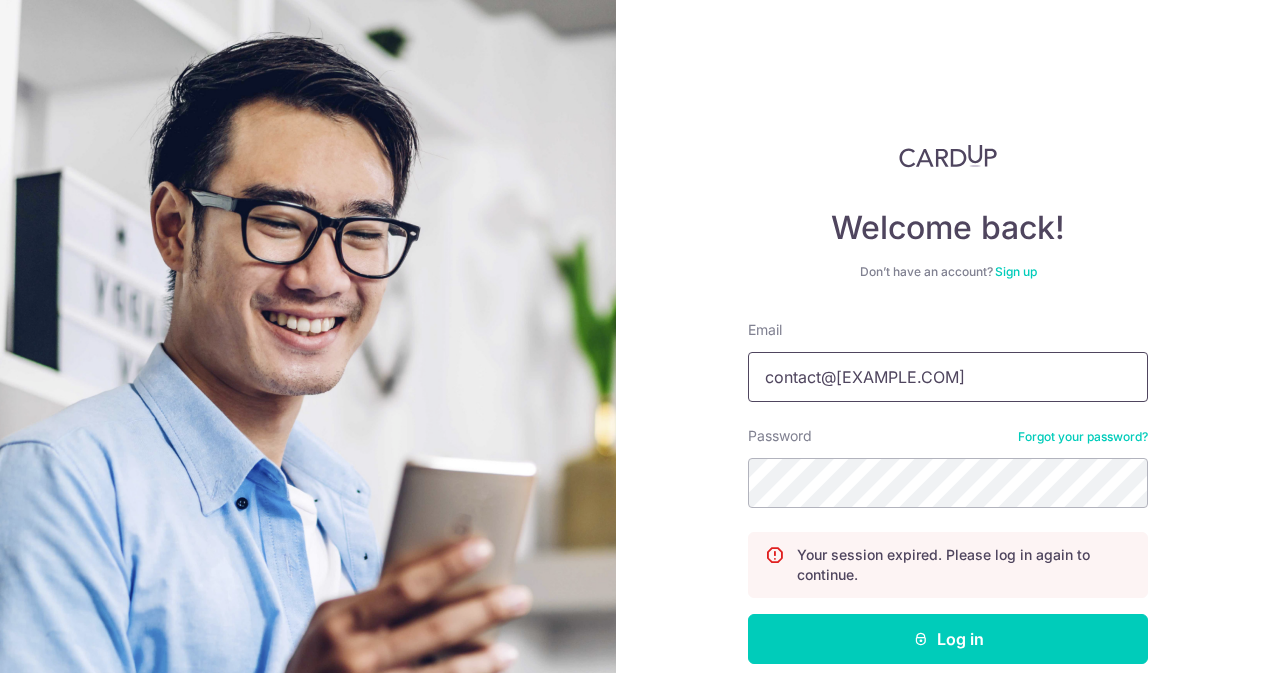 type on "contact@[EMAIL]" 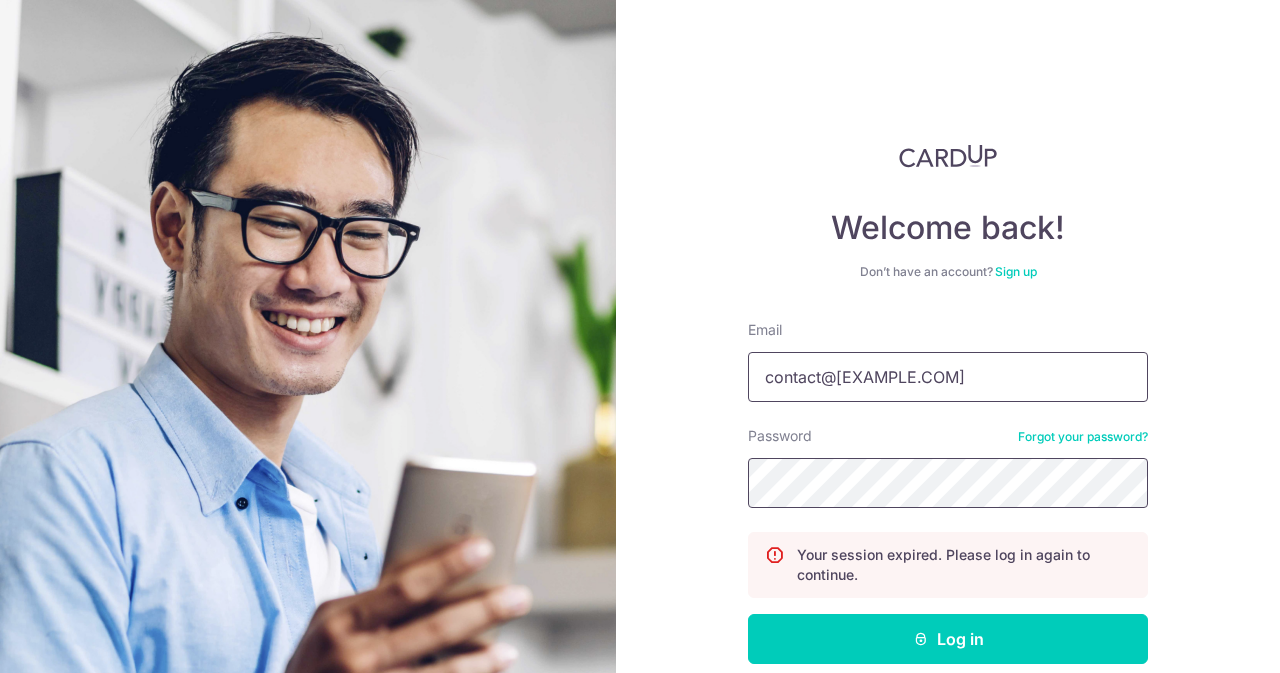 click on "Log in" at bounding box center [948, 639] 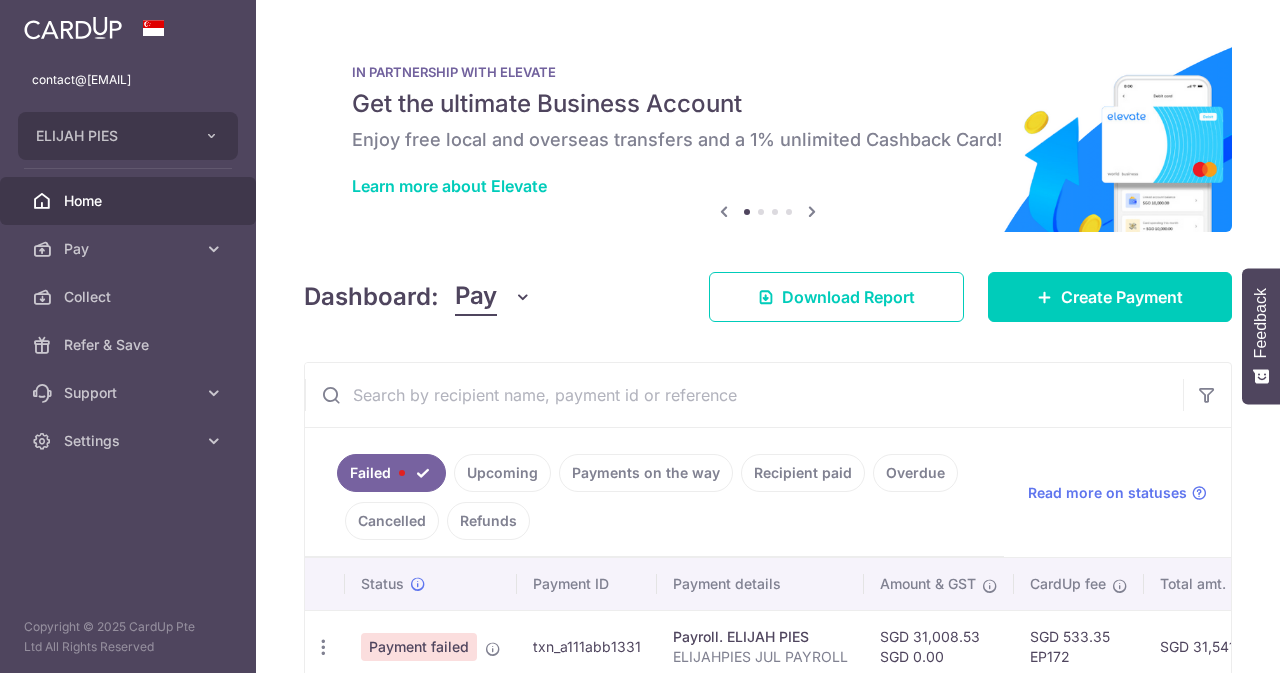scroll, scrollTop: 0, scrollLeft: 0, axis: both 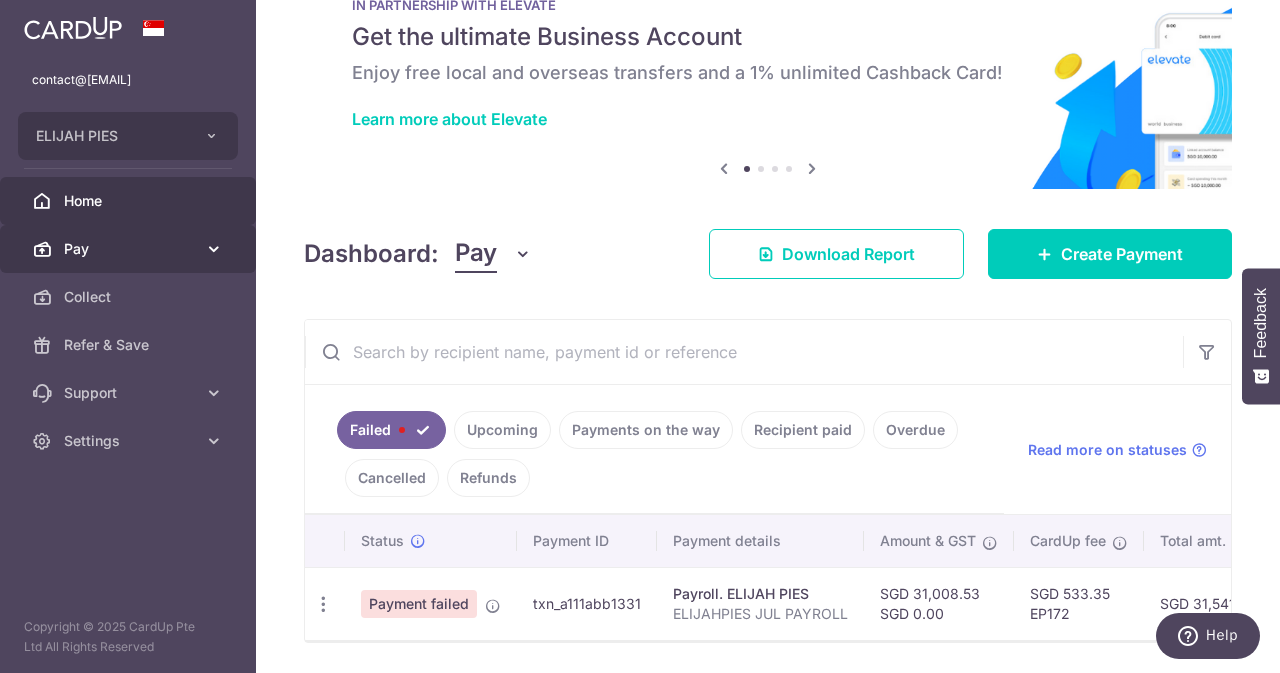 click on "Pay" at bounding box center (130, 249) 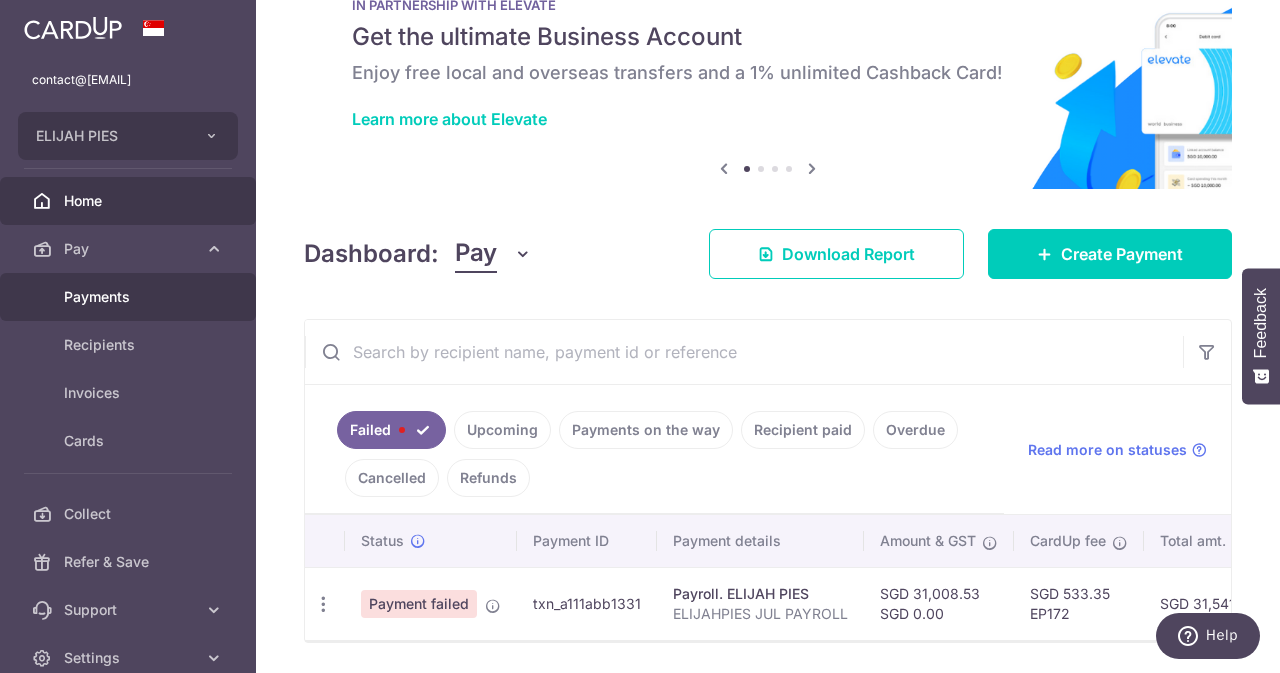 click on "Payments" at bounding box center (130, 297) 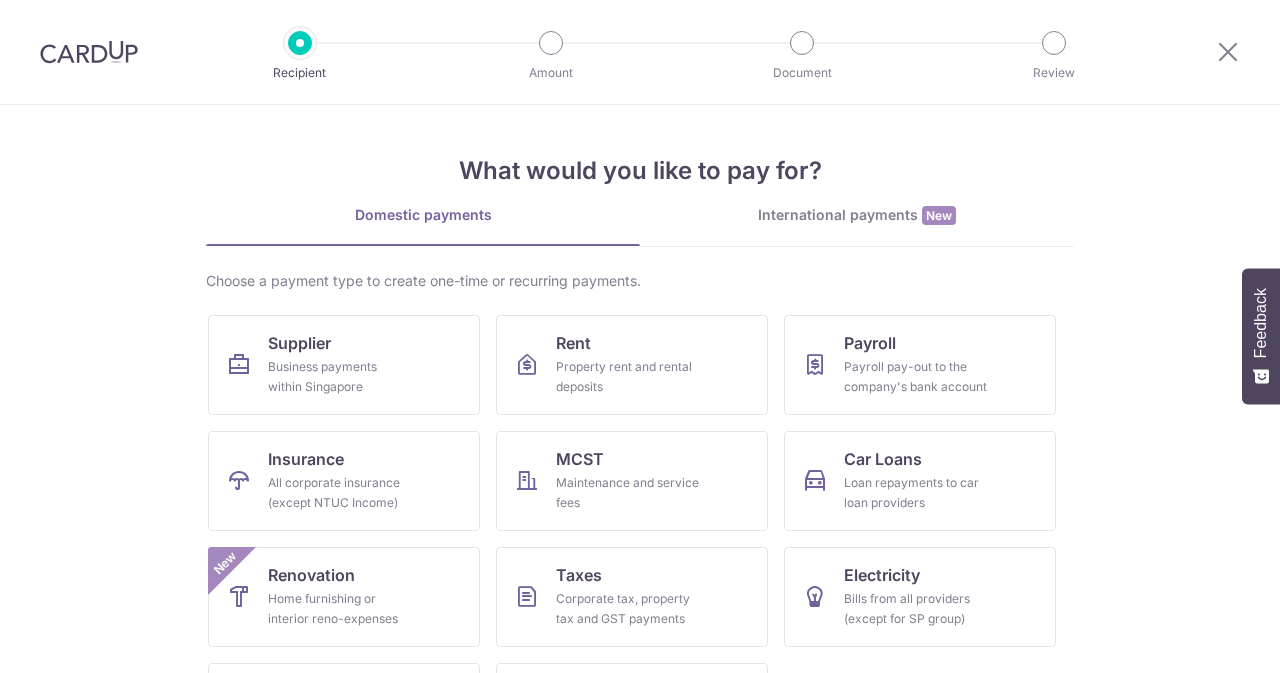 scroll, scrollTop: 0, scrollLeft: 0, axis: both 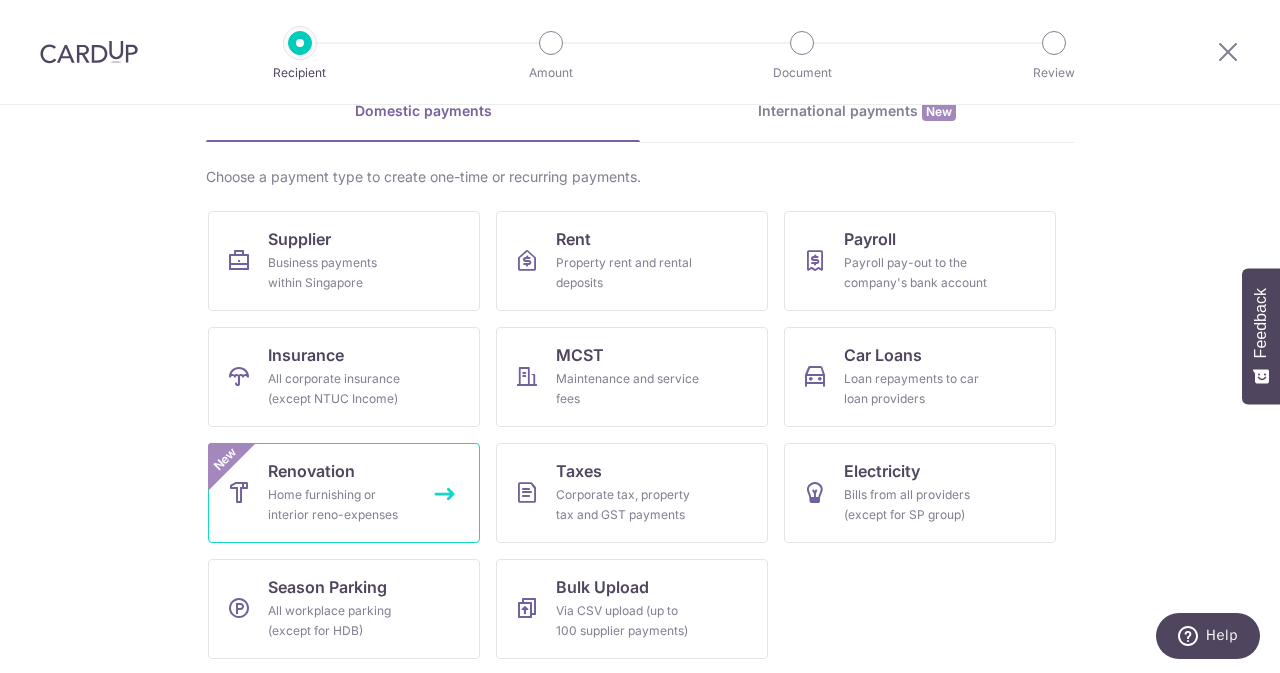 click on "Renovation Home furnishing or interior reno-expenses New" at bounding box center (344, 493) 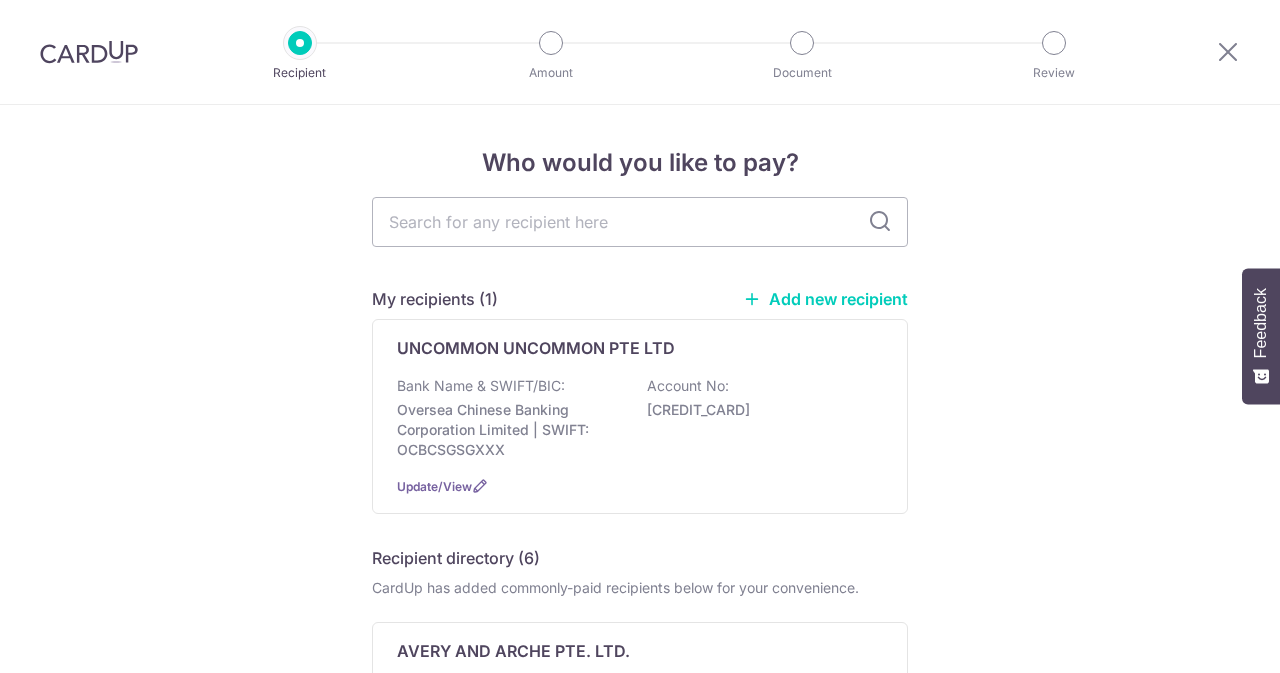 scroll, scrollTop: 0, scrollLeft: 0, axis: both 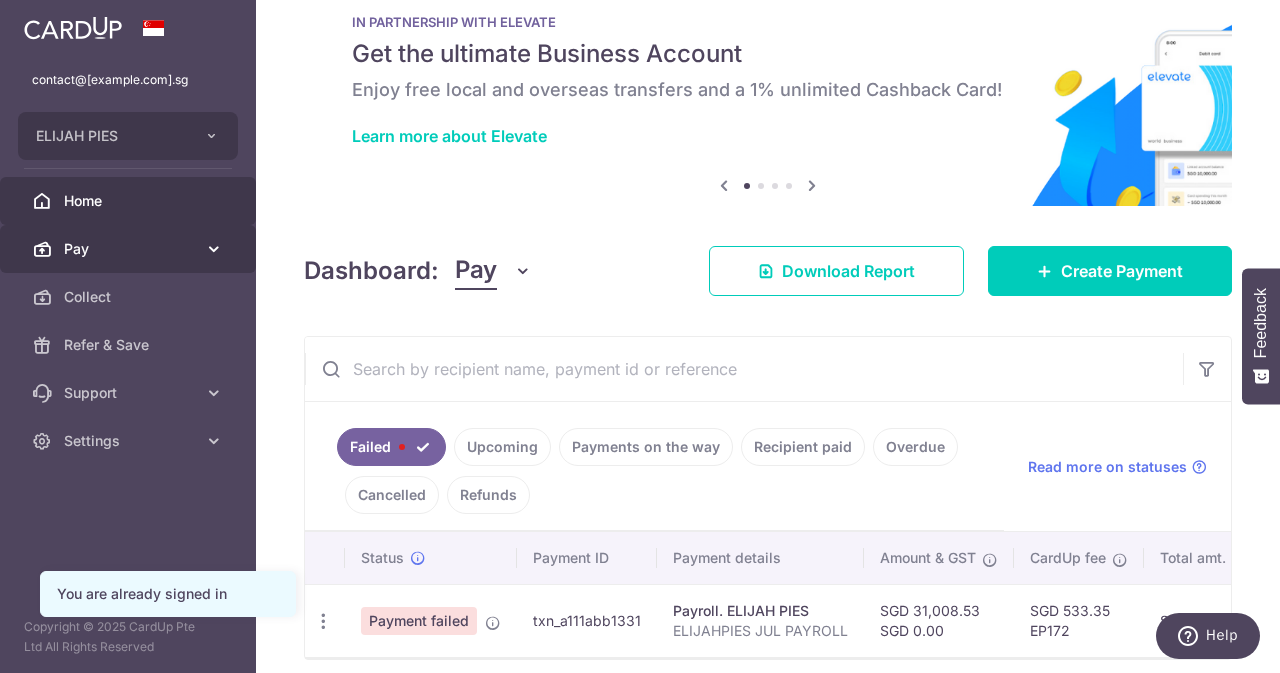 click on "Pay" at bounding box center (128, 249) 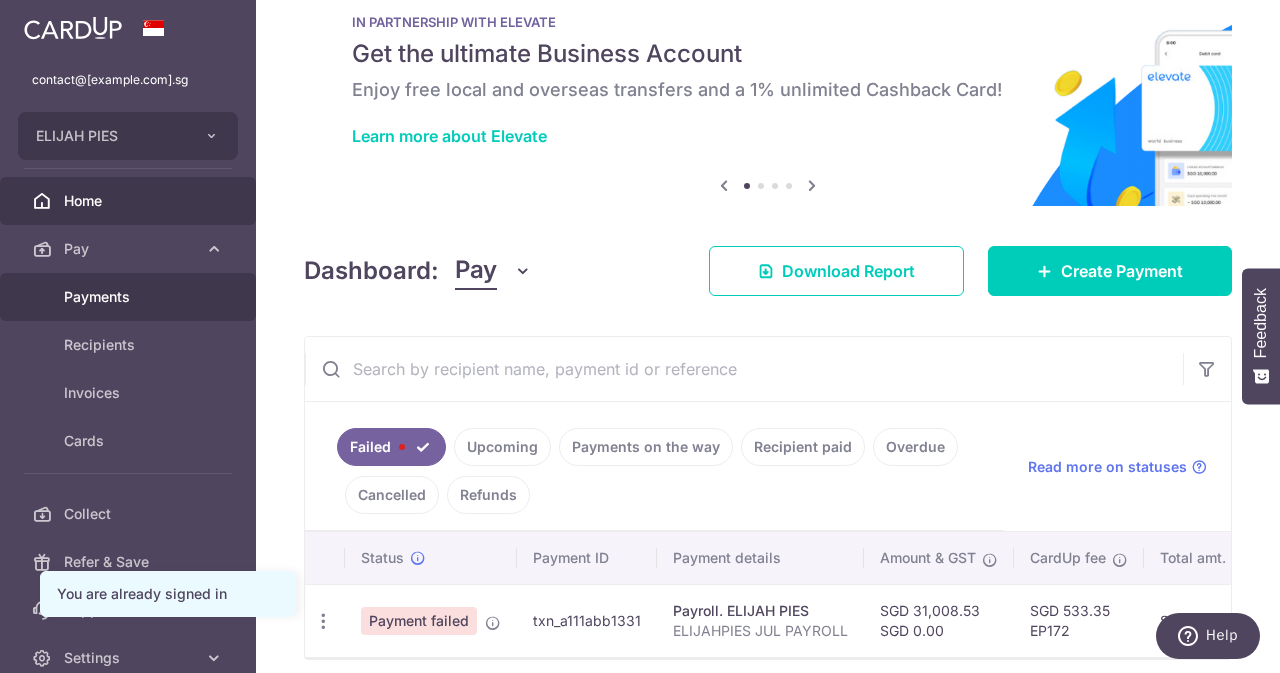 click on "Payments" at bounding box center (128, 297) 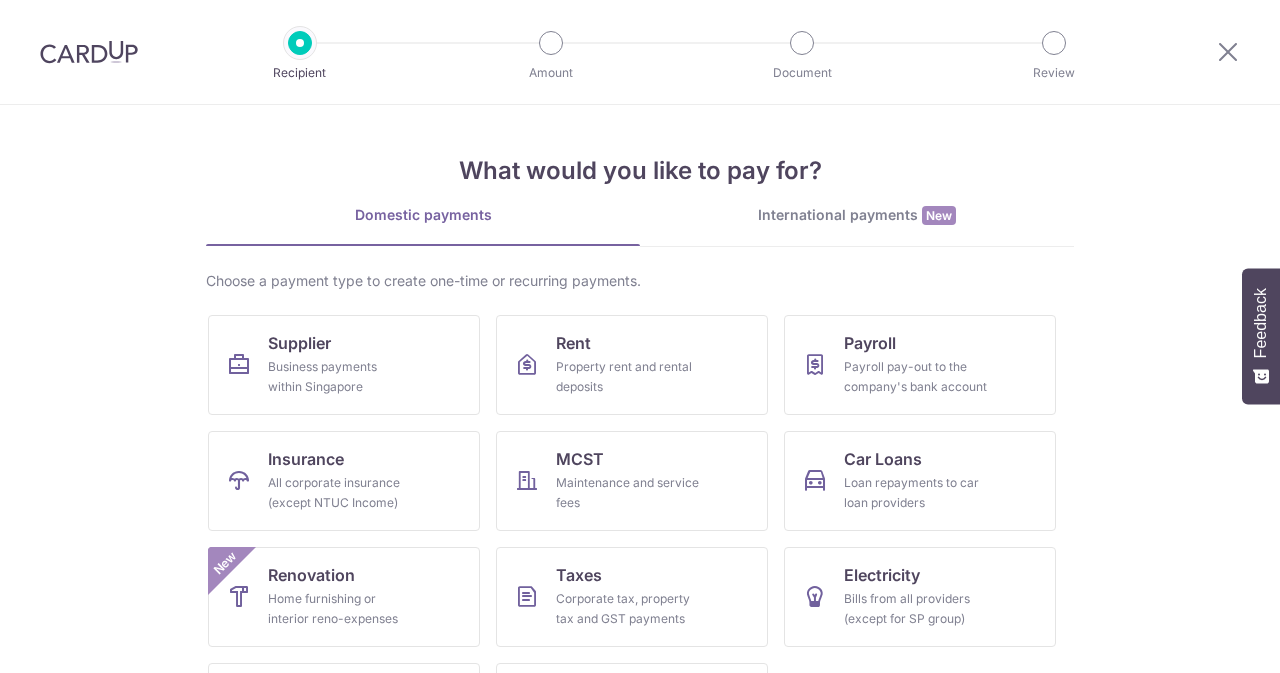scroll, scrollTop: 0, scrollLeft: 0, axis: both 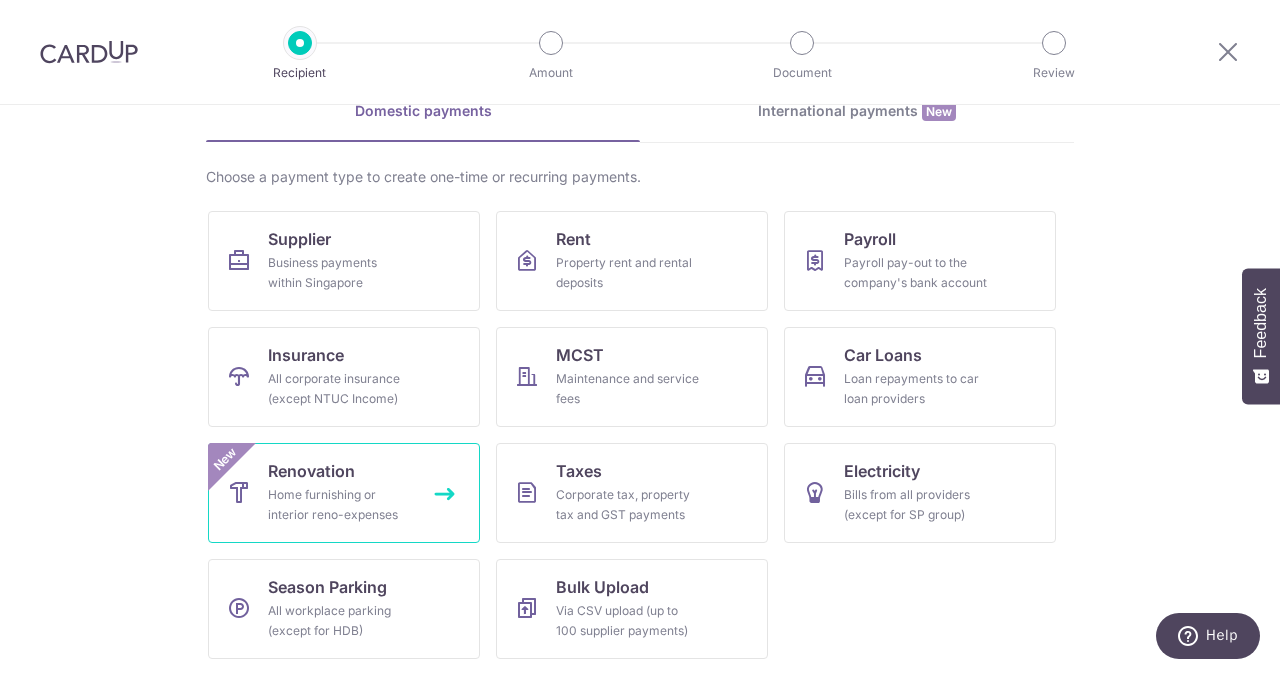 click on "Home furnishing or interior reno-expenses" at bounding box center (340, 505) 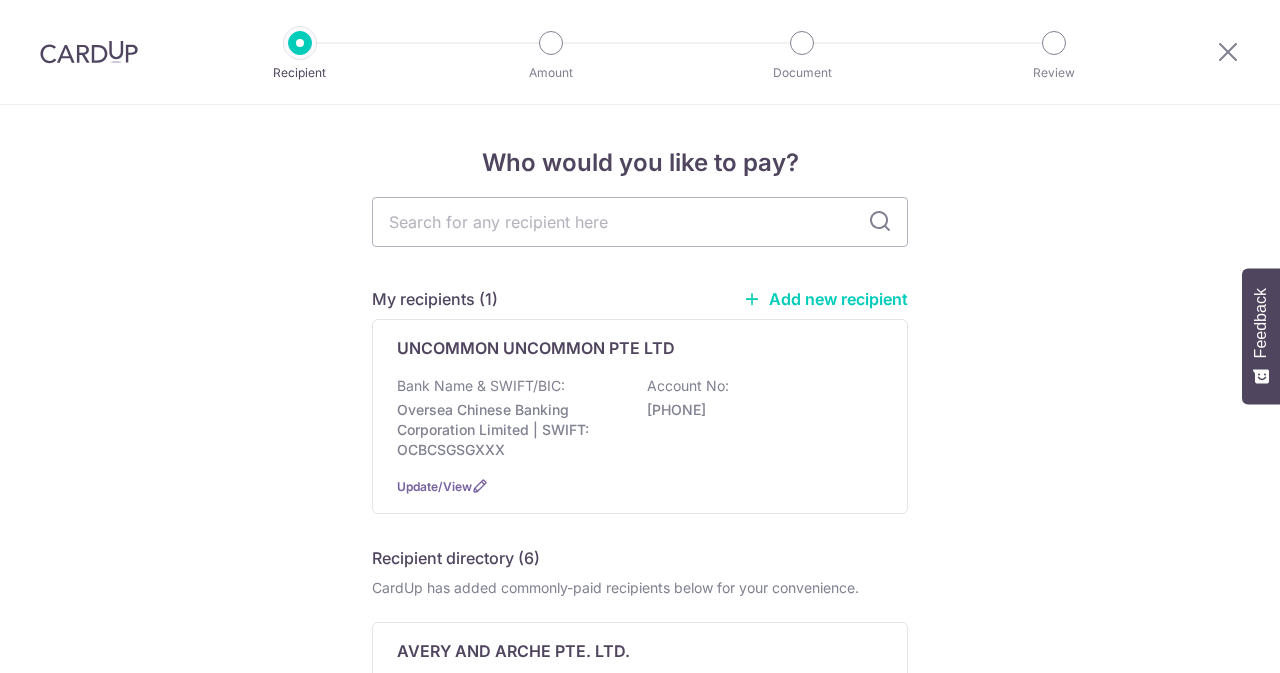 scroll, scrollTop: 0, scrollLeft: 0, axis: both 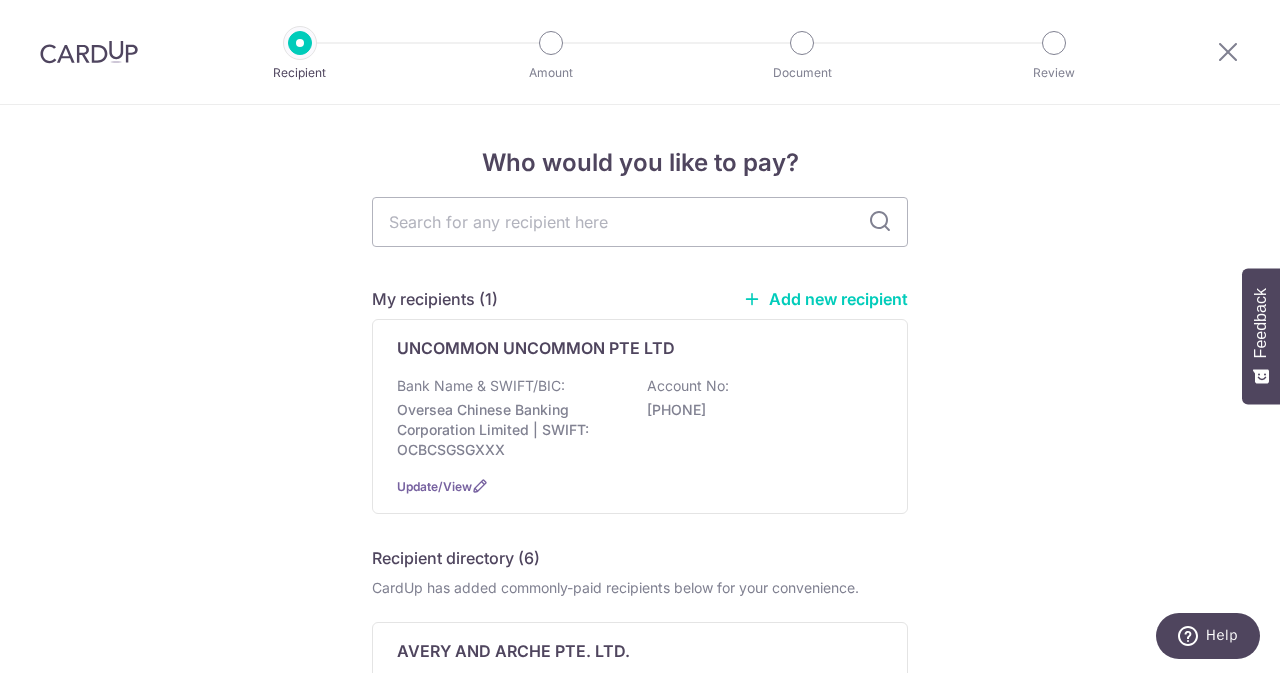 click on "Add new recipient" at bounding box center [825, 299] 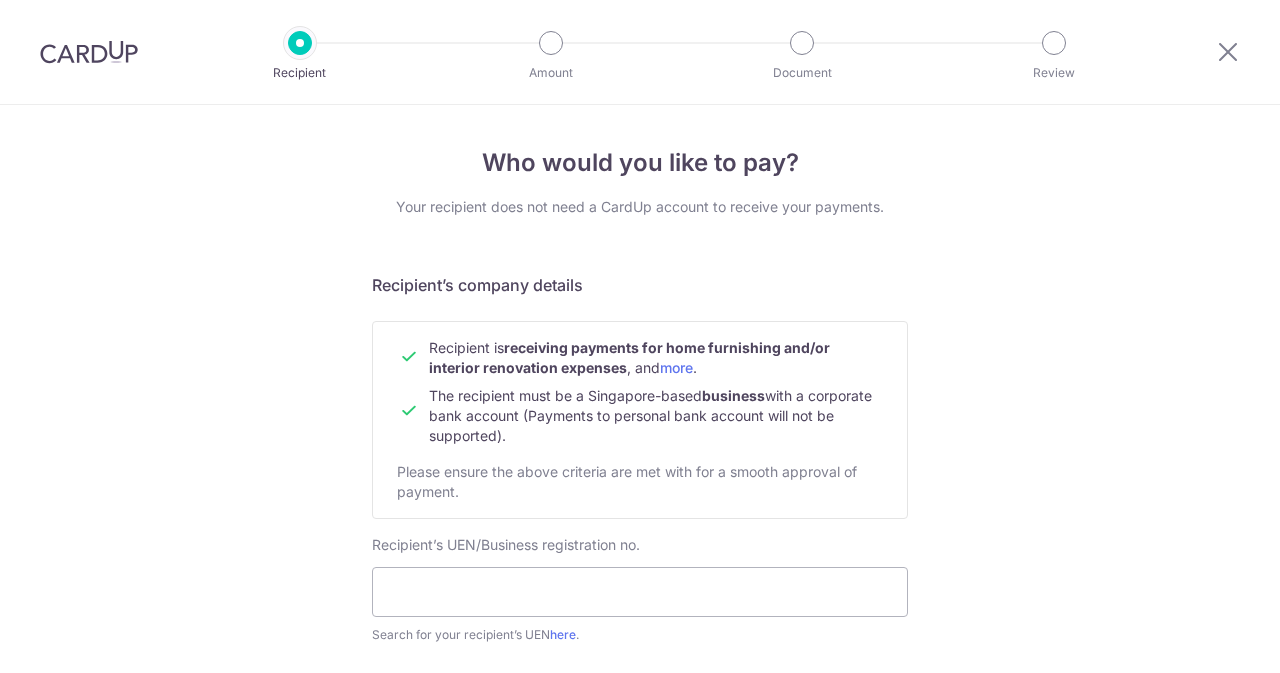 scroll, scrollTop: 0, scrollLeft: 0, axis: both 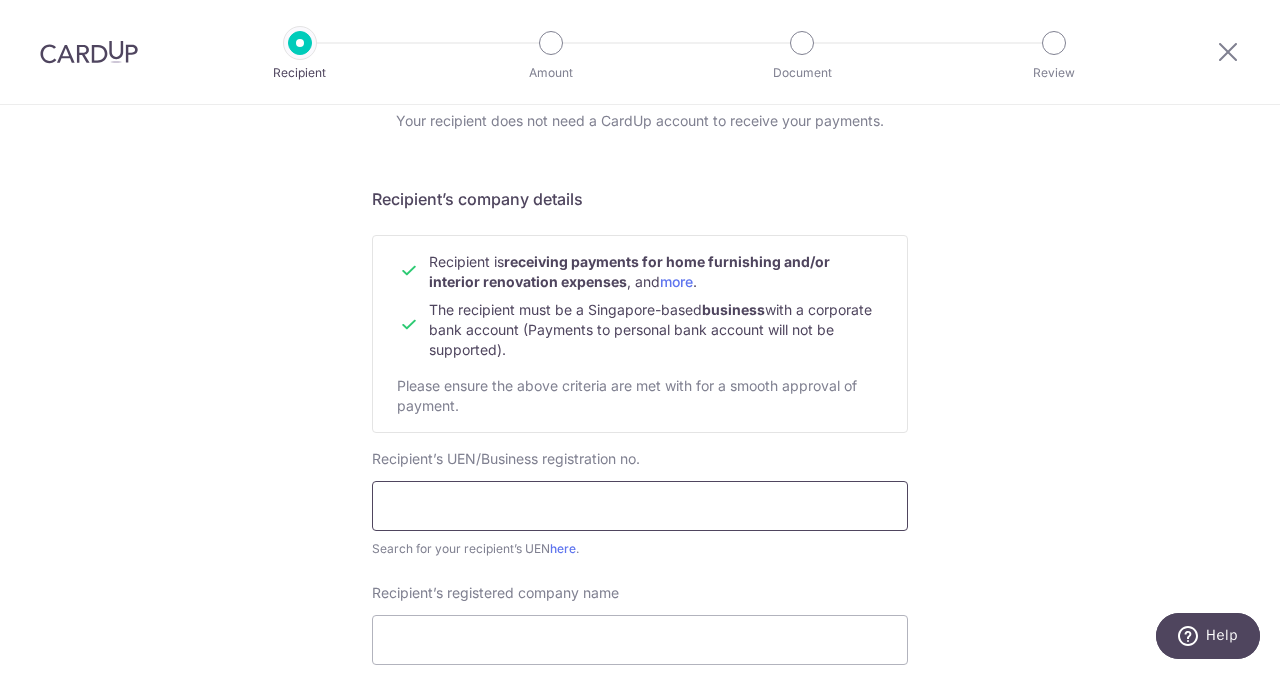 click at bounding box center (640, 506) 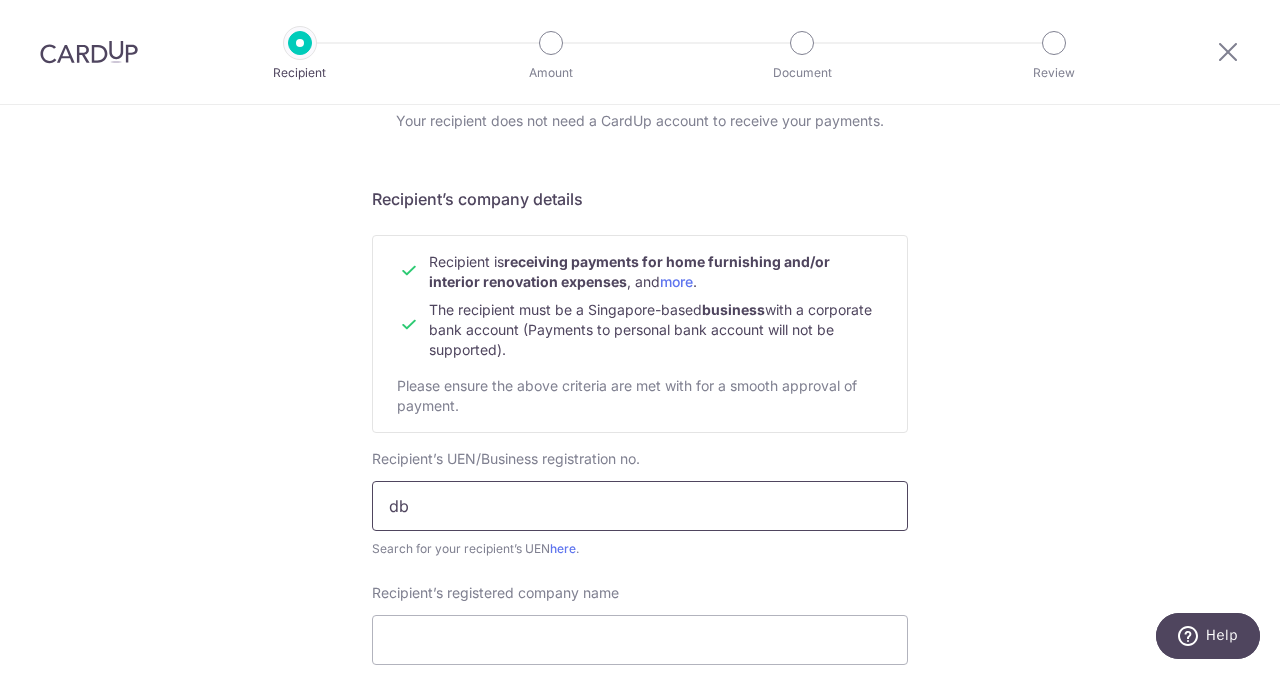 type on "d" 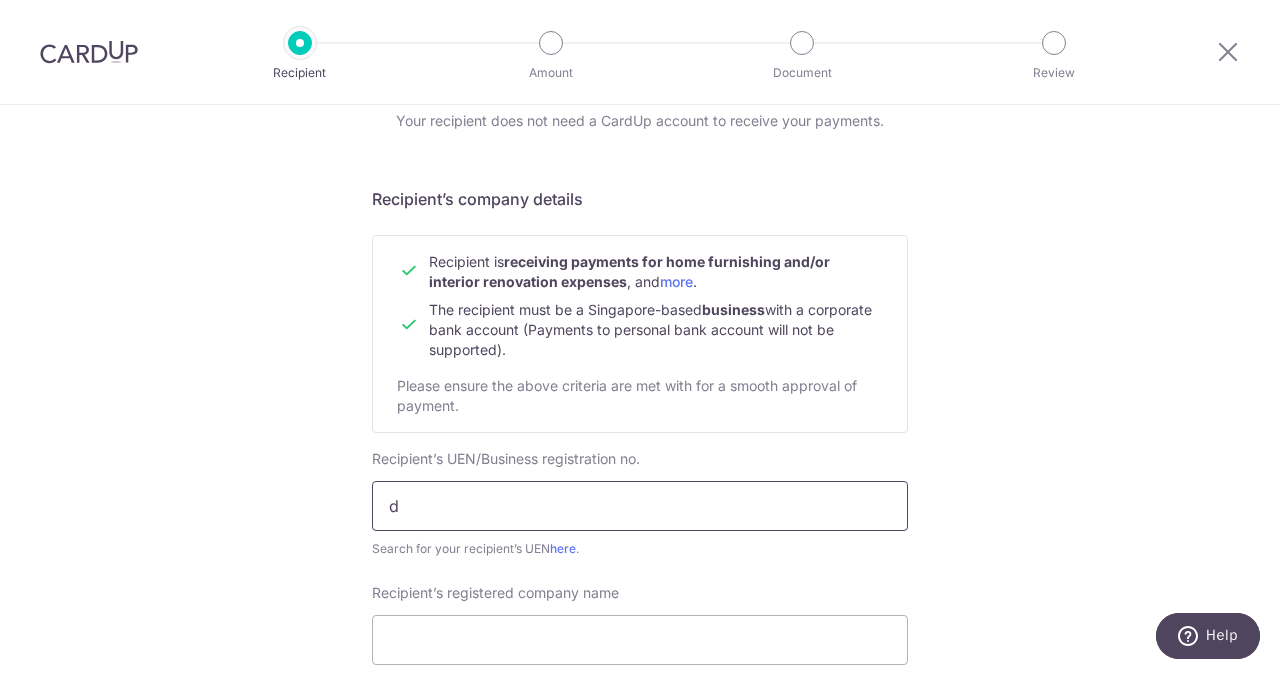 type 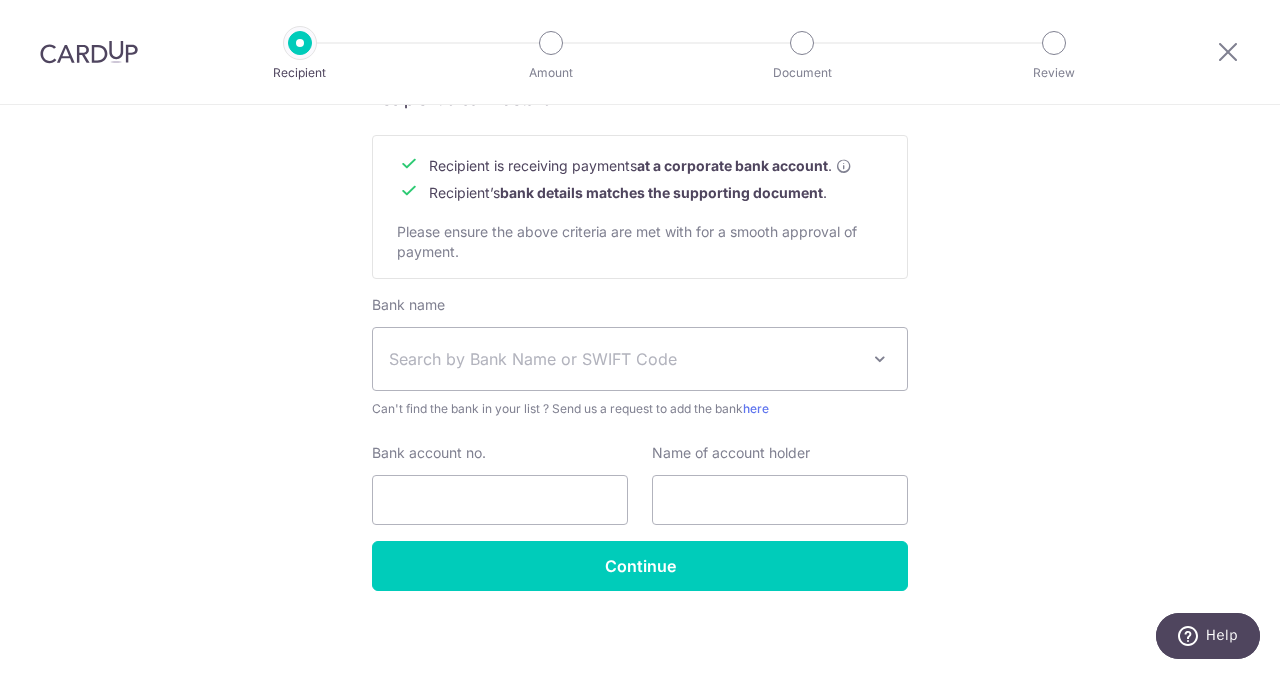 scroll, scrollTop: 935, scrollLeft: 0, axis: vertical 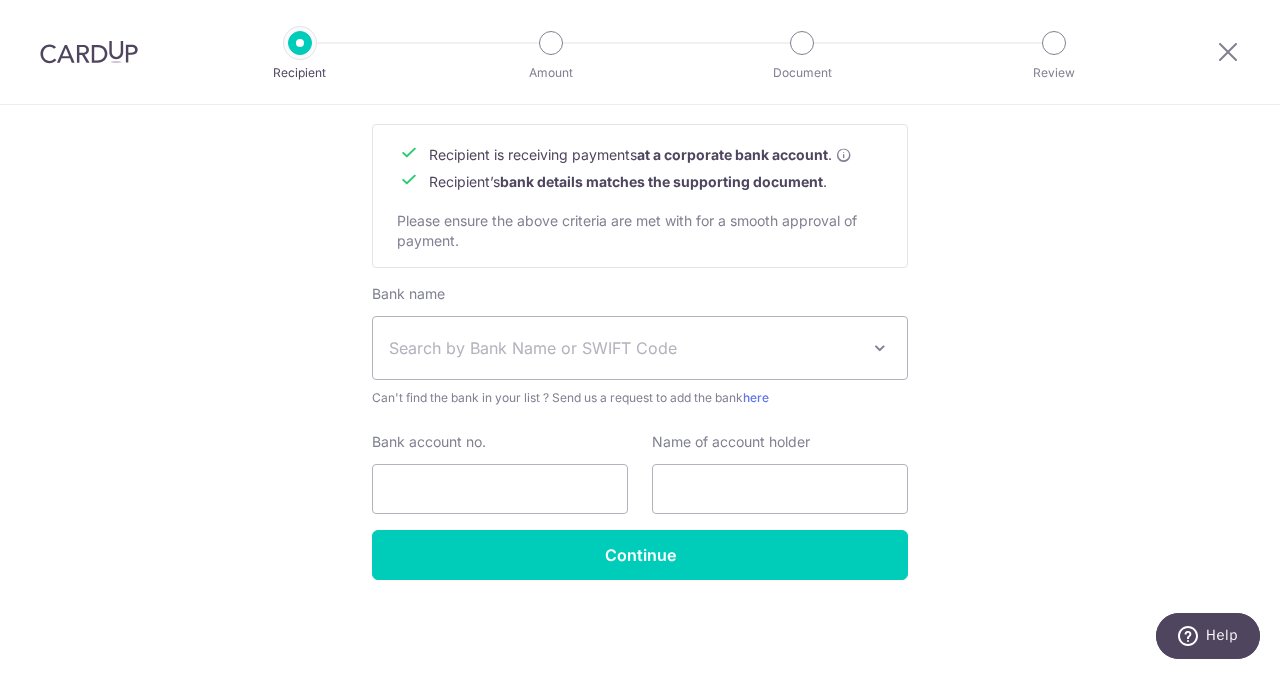 click on "Bank name
Select Bank
UBS AG
ANEXT BANK PTE LTD
Australia & New Zealand Banking Group
Bank of America Merrill Corp. Singapore
Bank of China
BANK OF COMMUNICATIONS CO.,LTD.
Barclays Bank
BNP Paribas
Cambridge Trust Company
CHINA CONSTRUCTION BANK CORPORATION
CIMB
Citibank Jakarta
Citibank Singapore Limited
Citibank, N.A.
Citibank, N.A.
Citibank, N.A.
Citibank,N.A.
CommerzBank
Commonwealth Bank of Australia
Credit Agricole Corporate and Investment Bank
DBS Bank
Deutsche Bank
Far Eastern Bank
GXS Bank Pte Ltd
HDFC Bank
HL Bank
HSBC Bank (Singapore) Limited.
HSBC Corporate (Hongkong and Shanghai Banking Corporation)
HSBC Personal (Hongkong and Shanghai Banking Corporation)
Indian Bank
Industrial and Commercial Bank of China
JP Morgan Chase
Malayan Banking BHD
MariBank Singapore Private Limited
MatchMove Pay Pte Ltd
Maybank Singapore Limited
Maybank Singapore Limited (GIRO)" at bounding box center [640, 407] 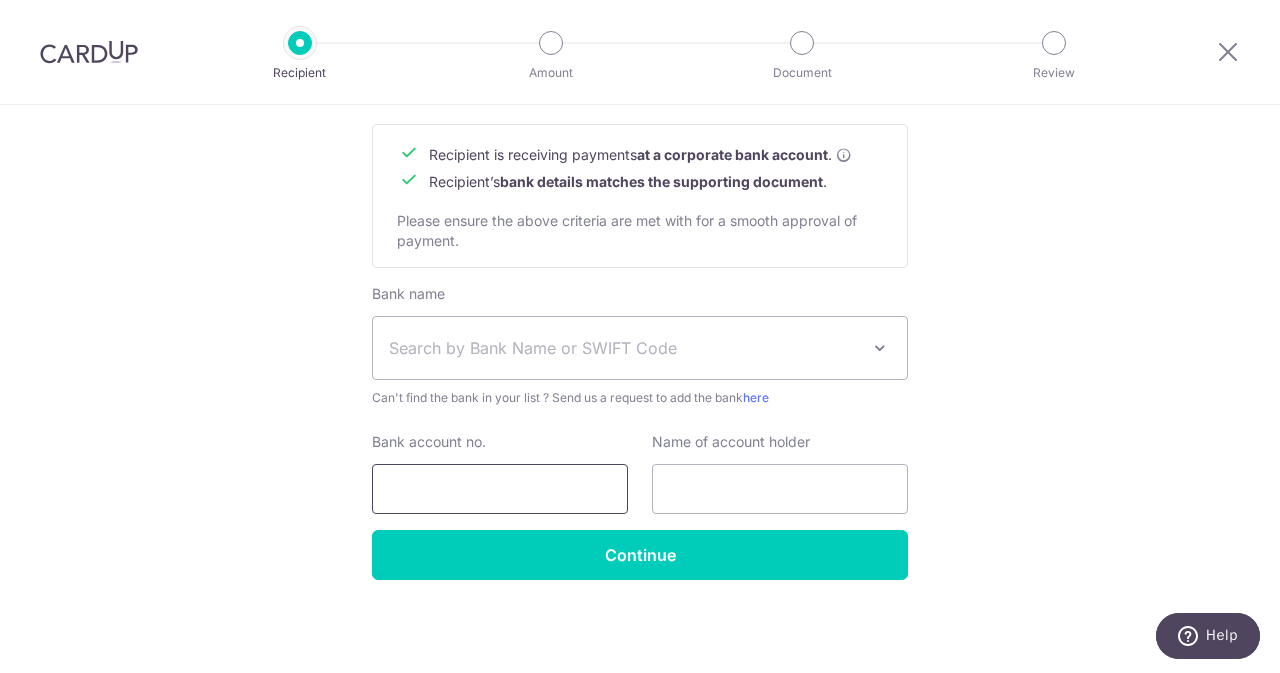 click on "Bank account no." at bounding box center [500, 489] 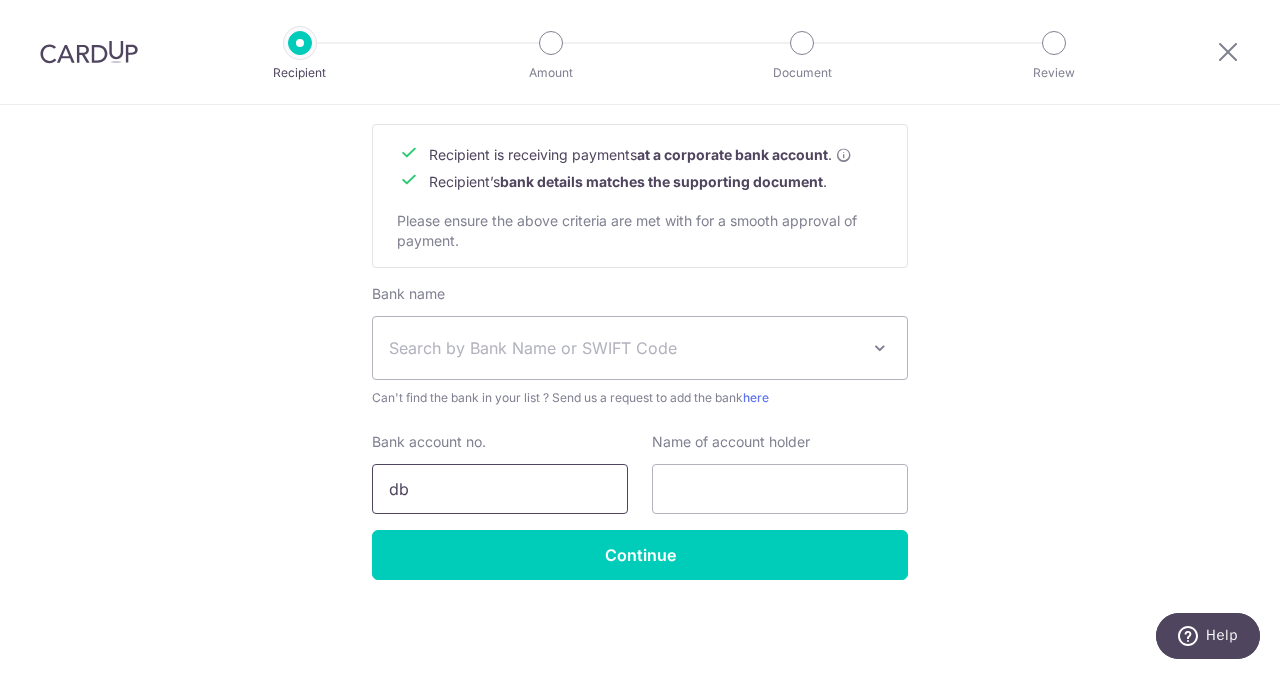 type on "d" 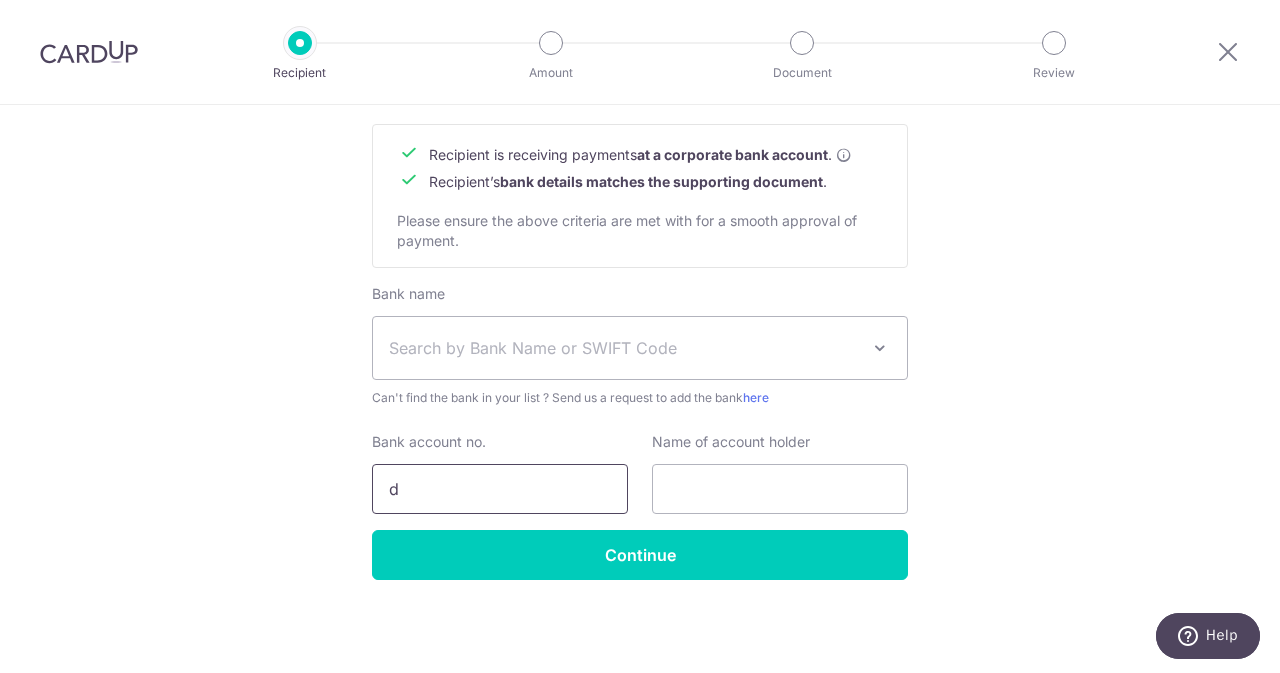 type 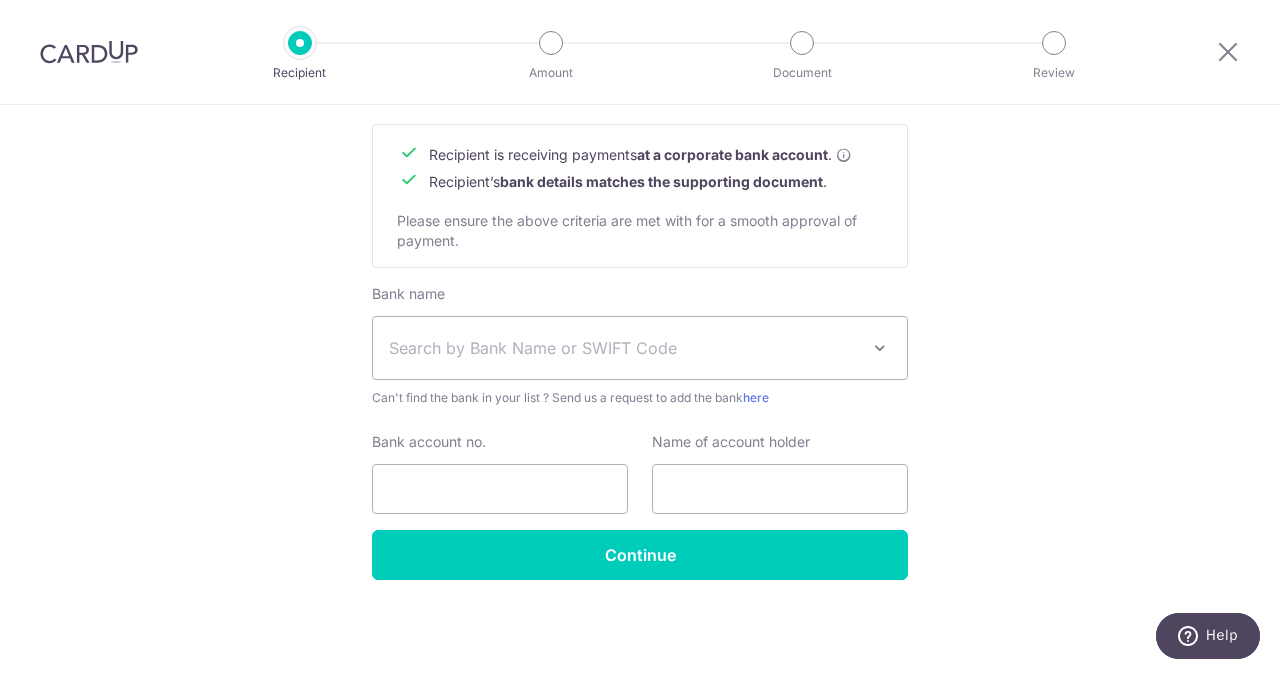 click on "Search by Bank Name or SWIFT Code" at bounding box center [640, 348] 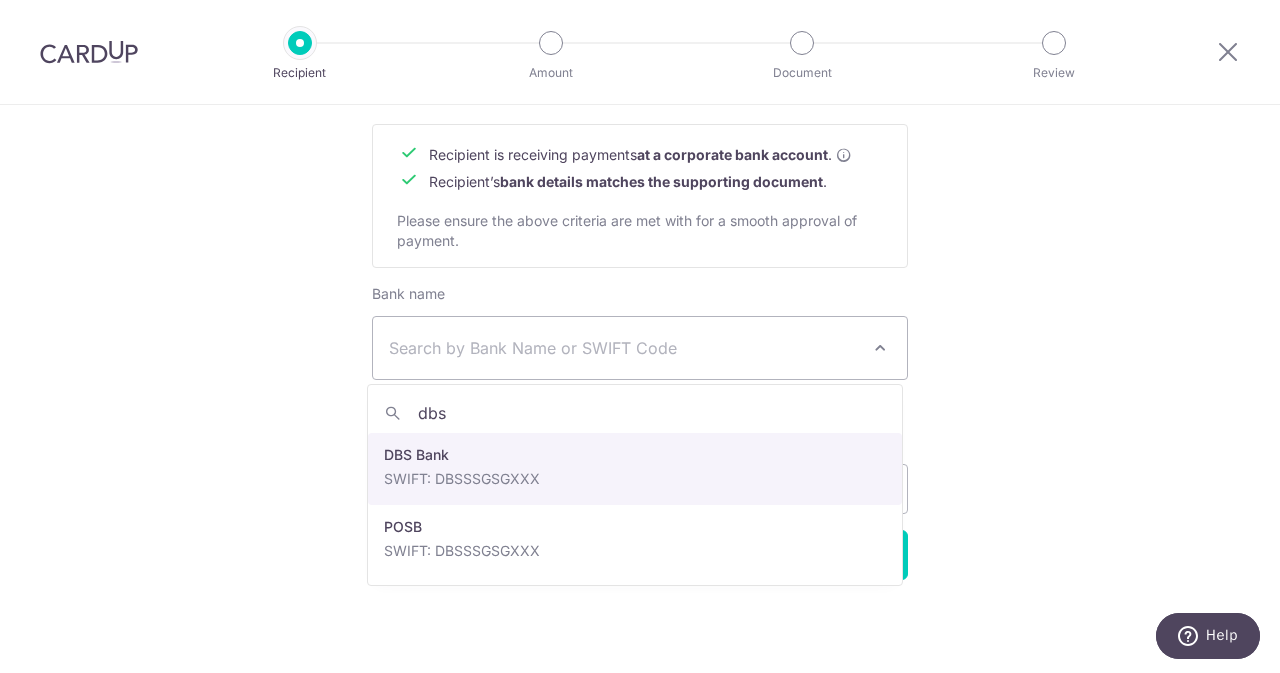 type on "dbs" 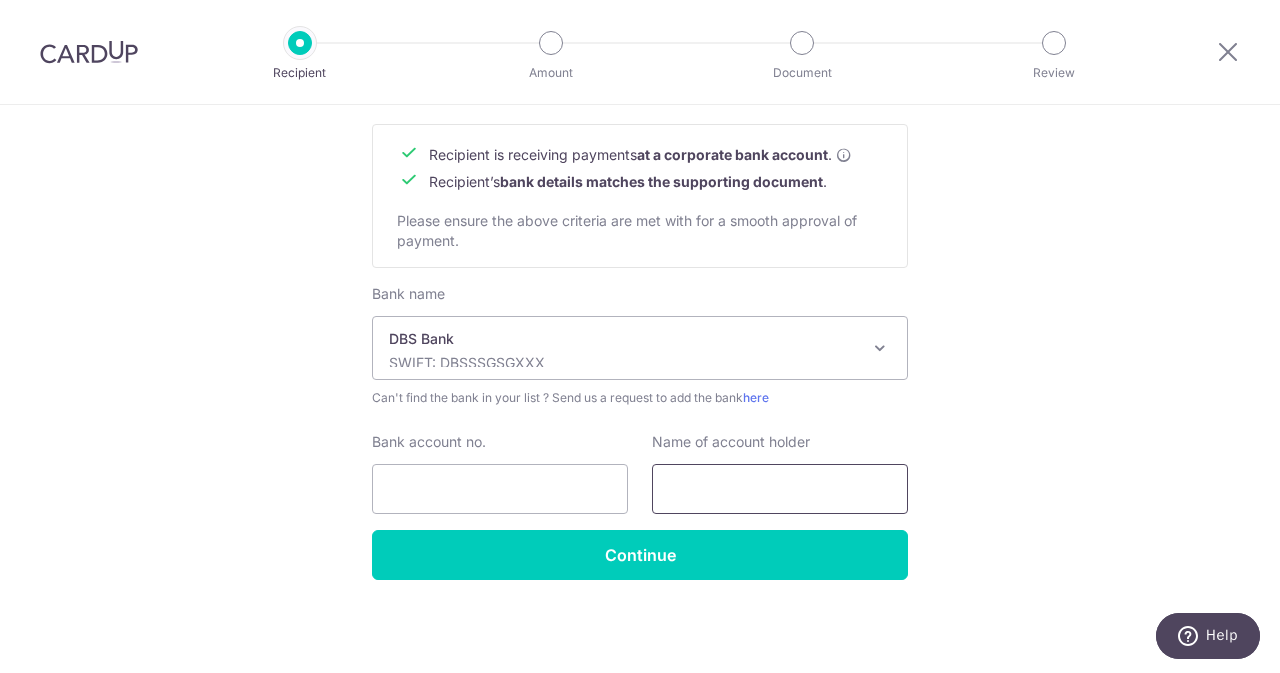 click at bounding box center (780, 489) 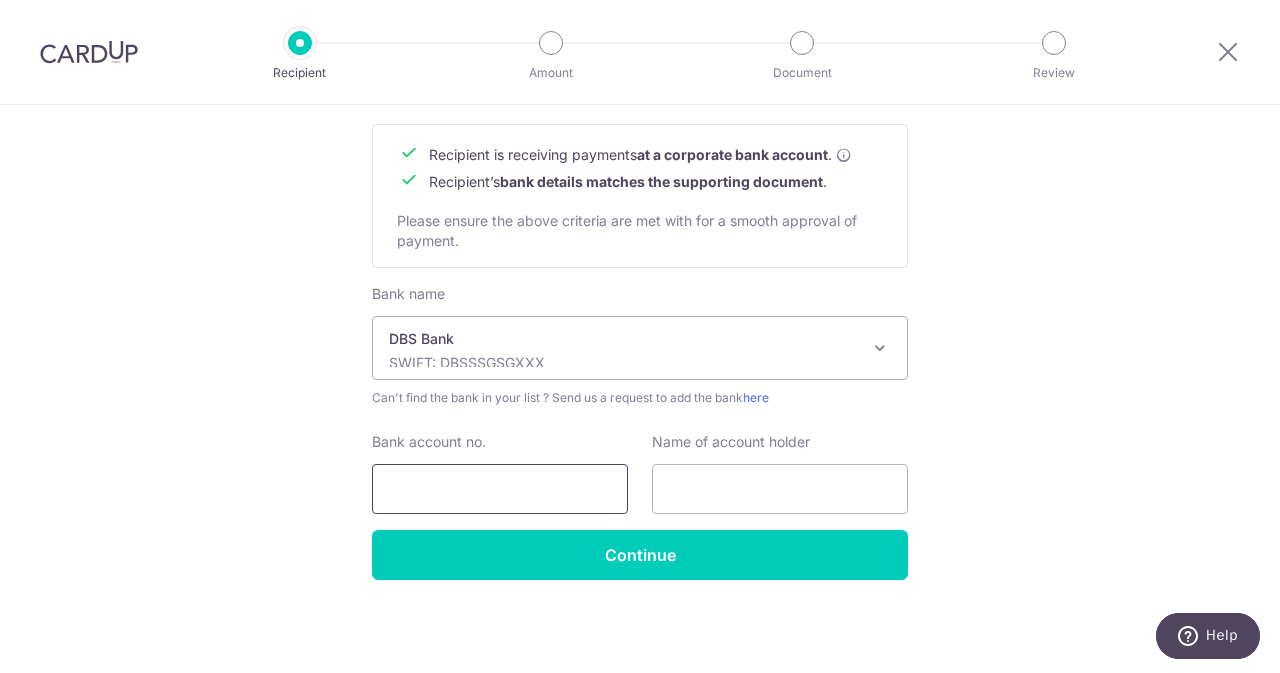 click on "Bank account no." at bounding box center [500, 489] 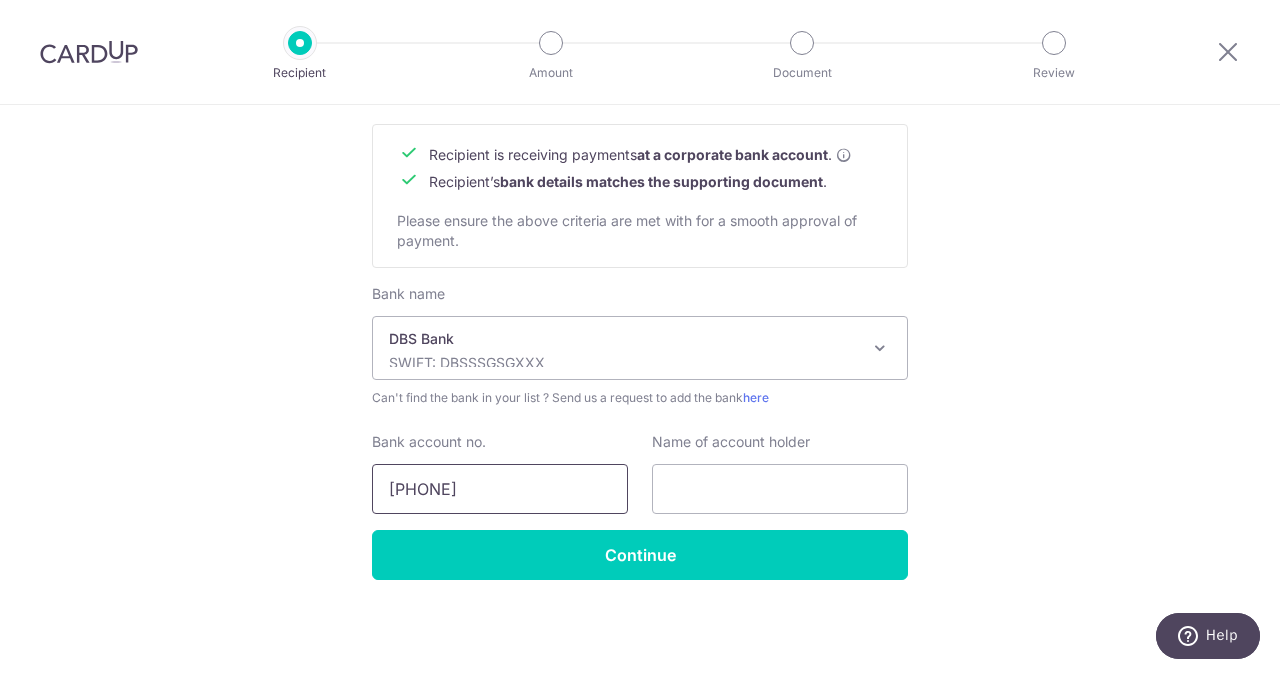 type on "0721120330" 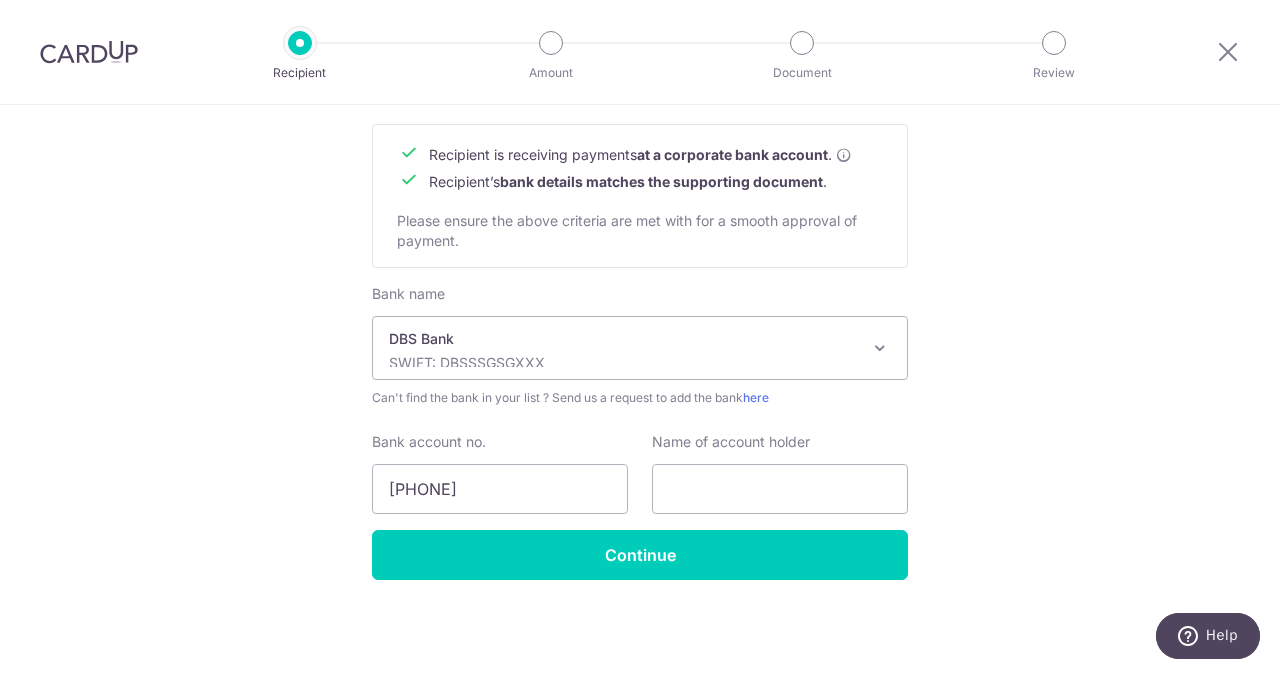 click on "Who would you like to pay?
Your recipient does not need a CardUp account to receive your payments.
Recipient’s company details
Recipient is  receiving payments for home furnishing and/or interior renovation expenses , and  more .
The recipient must be a Singapore-based  business  with a corporate bank account (Payments to personal bank account will not be supported).
Please ensure the above criteria are met with for a smooth approval of payment.
Recipient’s UEN/Business registration no.
Search for your recipient’s UEN  here .
." at bounding box center [640, -78] 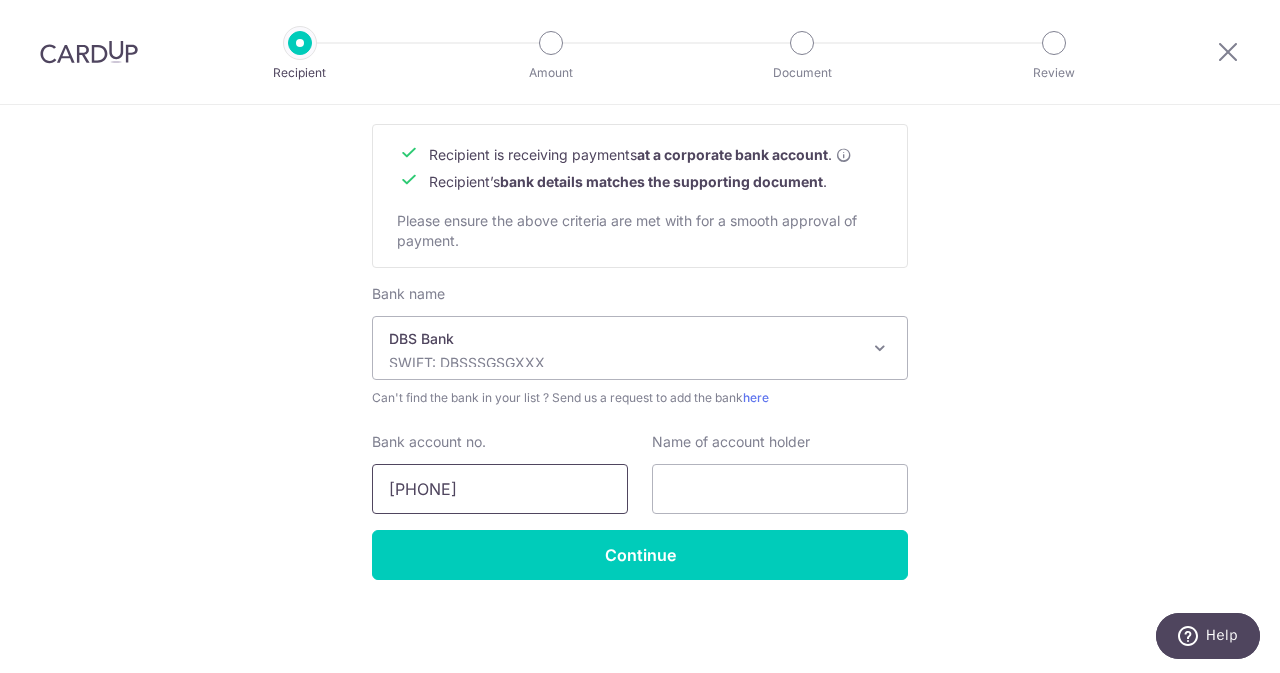click on "0721120330" at bounding box center (500, 489) 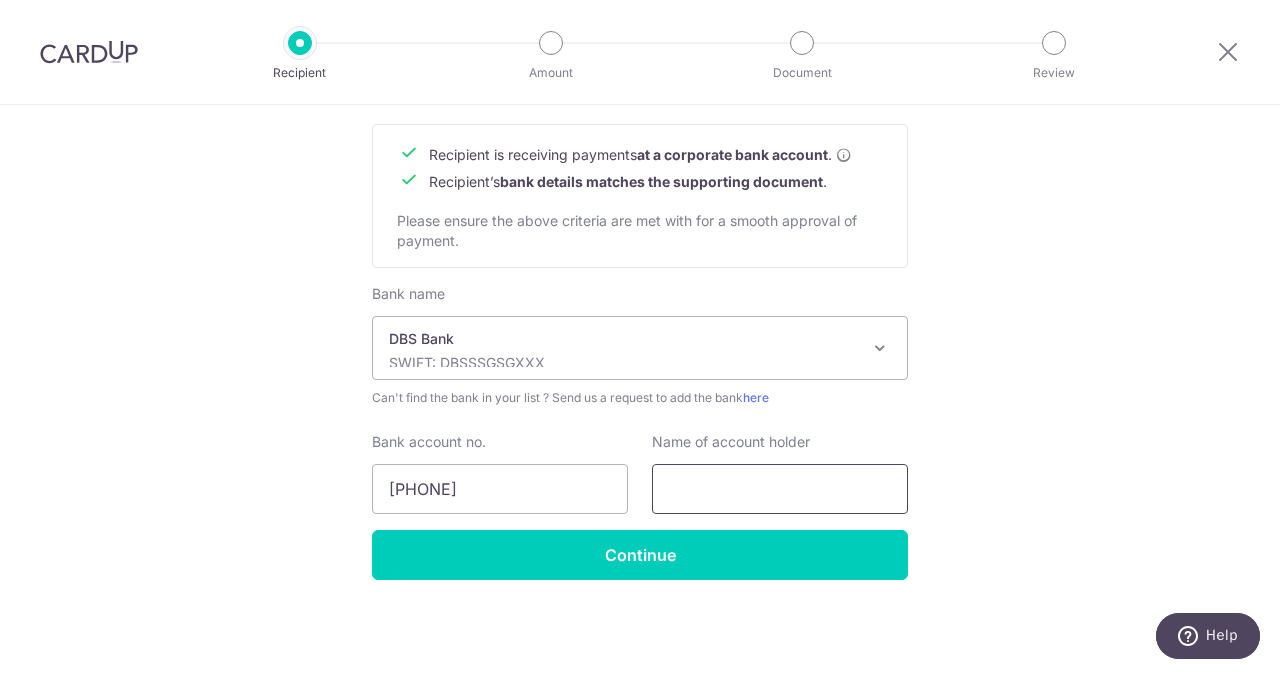 click at bounding box center [780, 489] 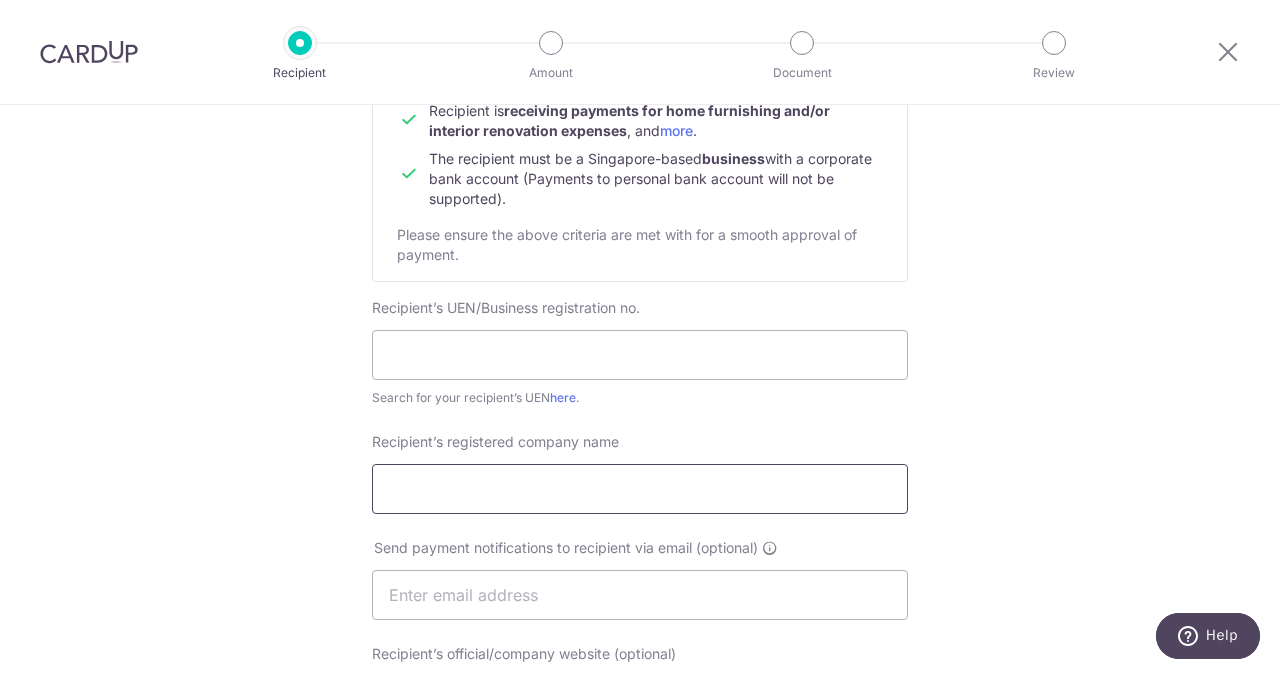 scroll, scrollTop: 238, scrollLeft: 0, axis: vertical 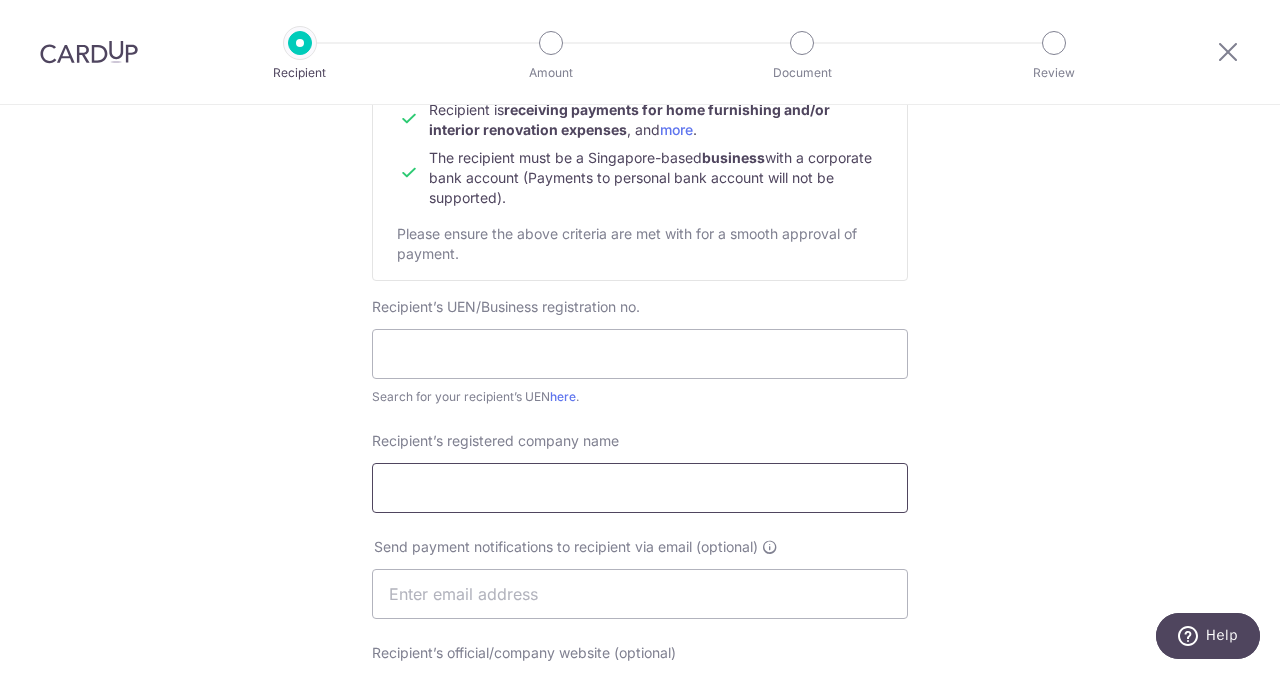 type on "ELYB Design" 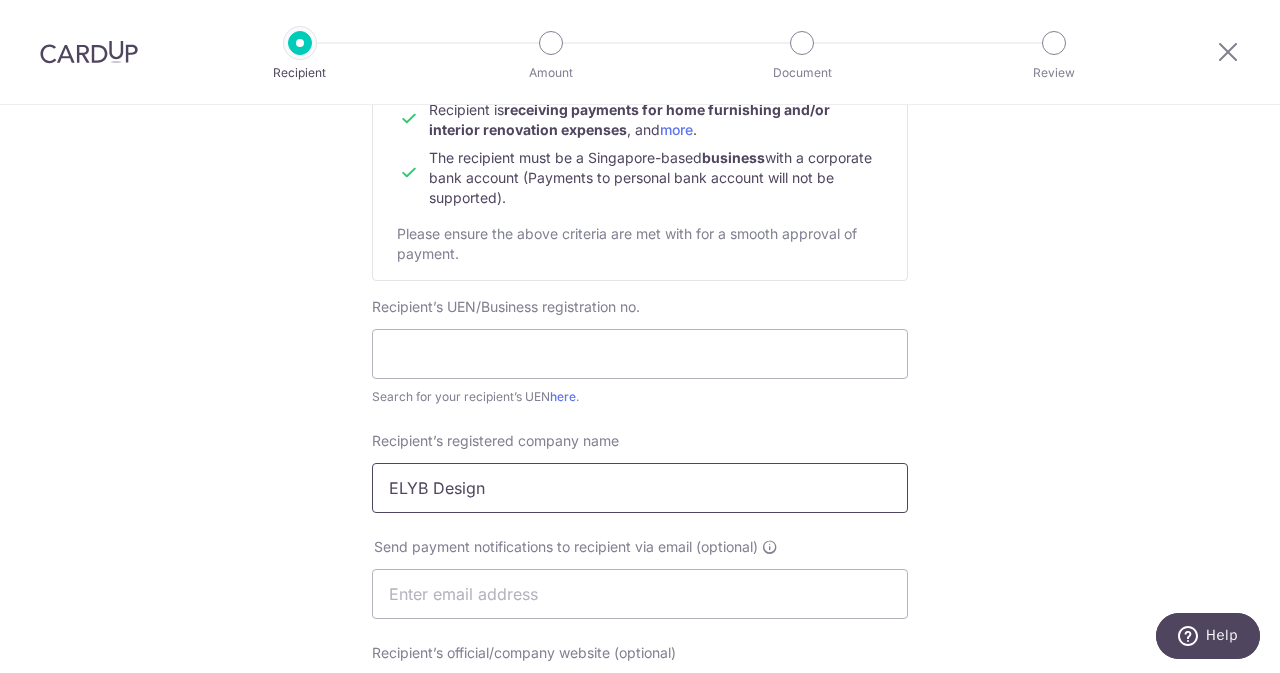 type on "ELYB Design" 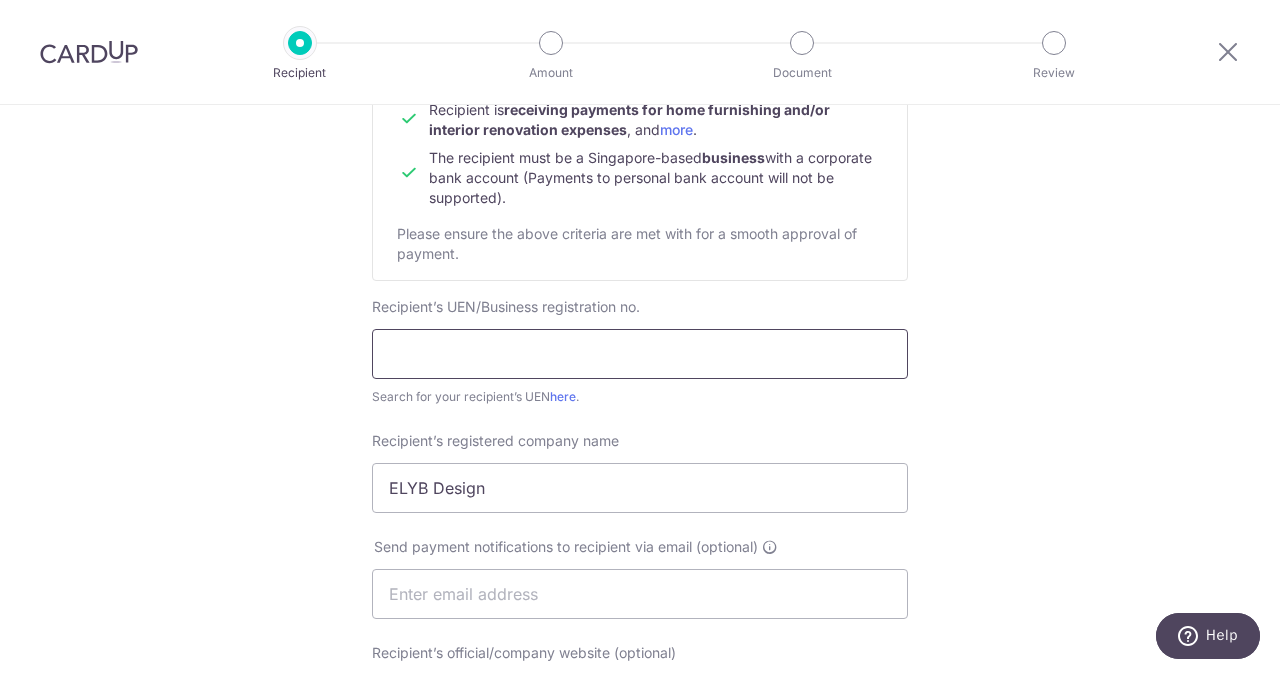 click at bounding box center (640, 354) 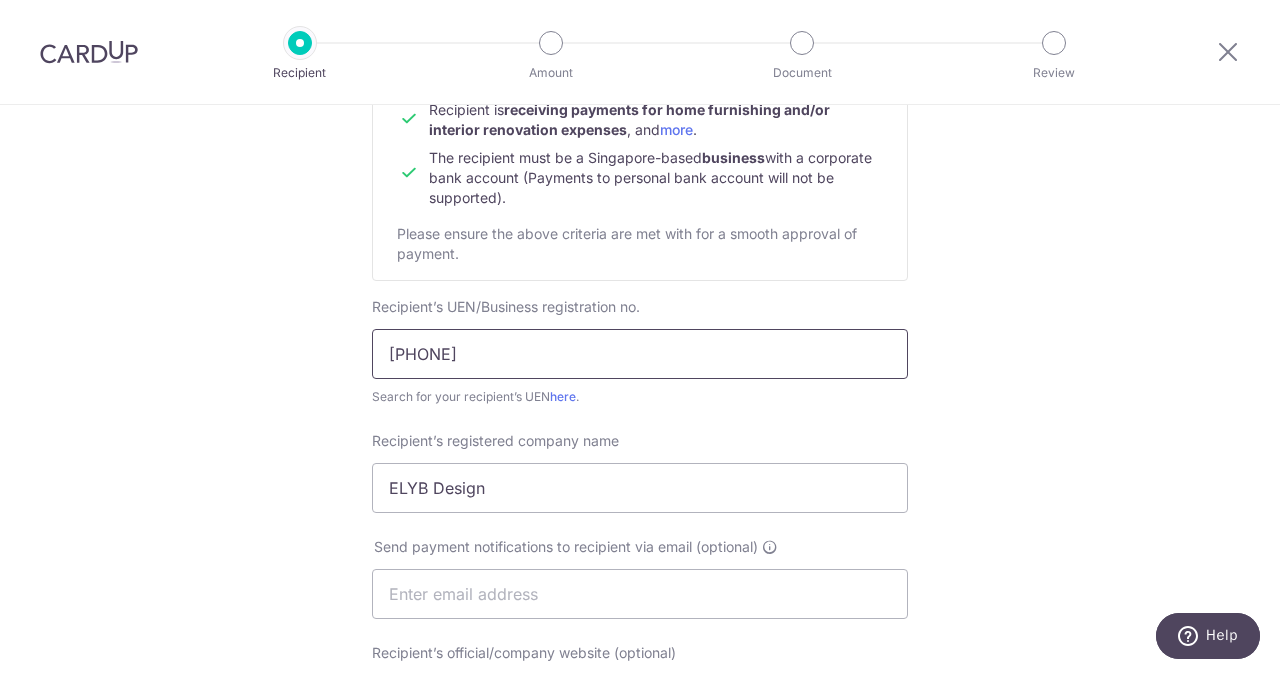 scroll, scrollTop: 342, scrollLeft: 0, axis: vertical 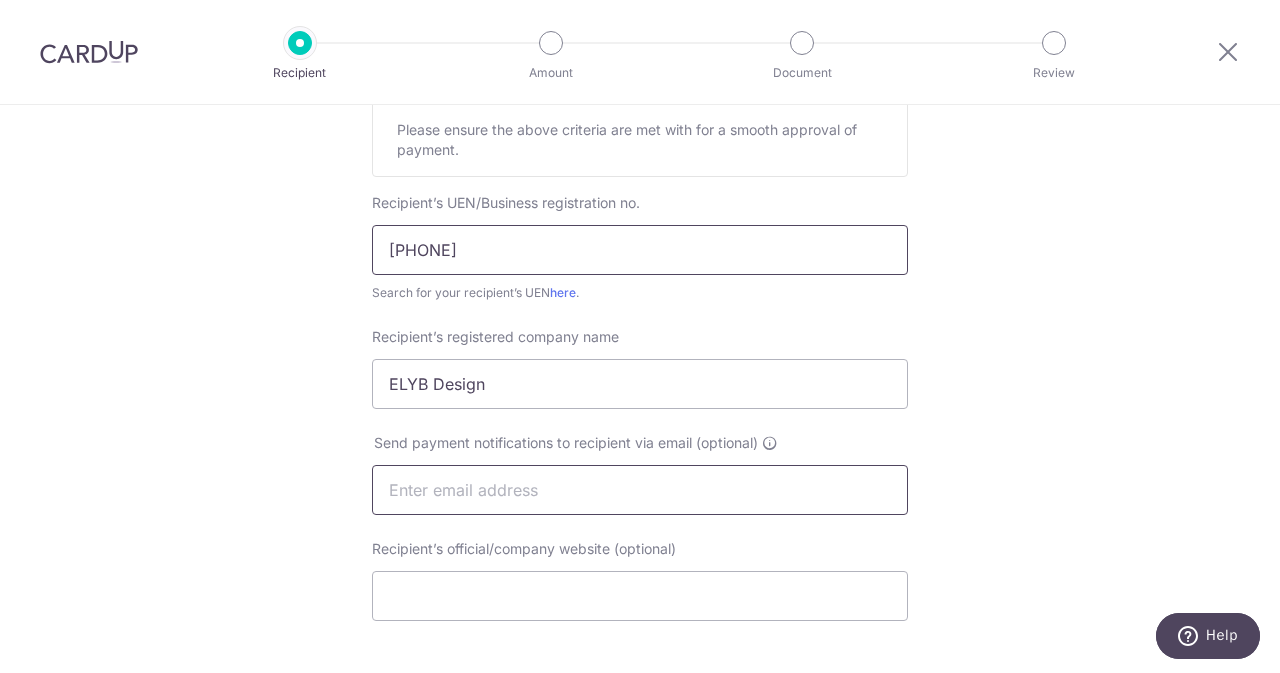 type on "53480058X" 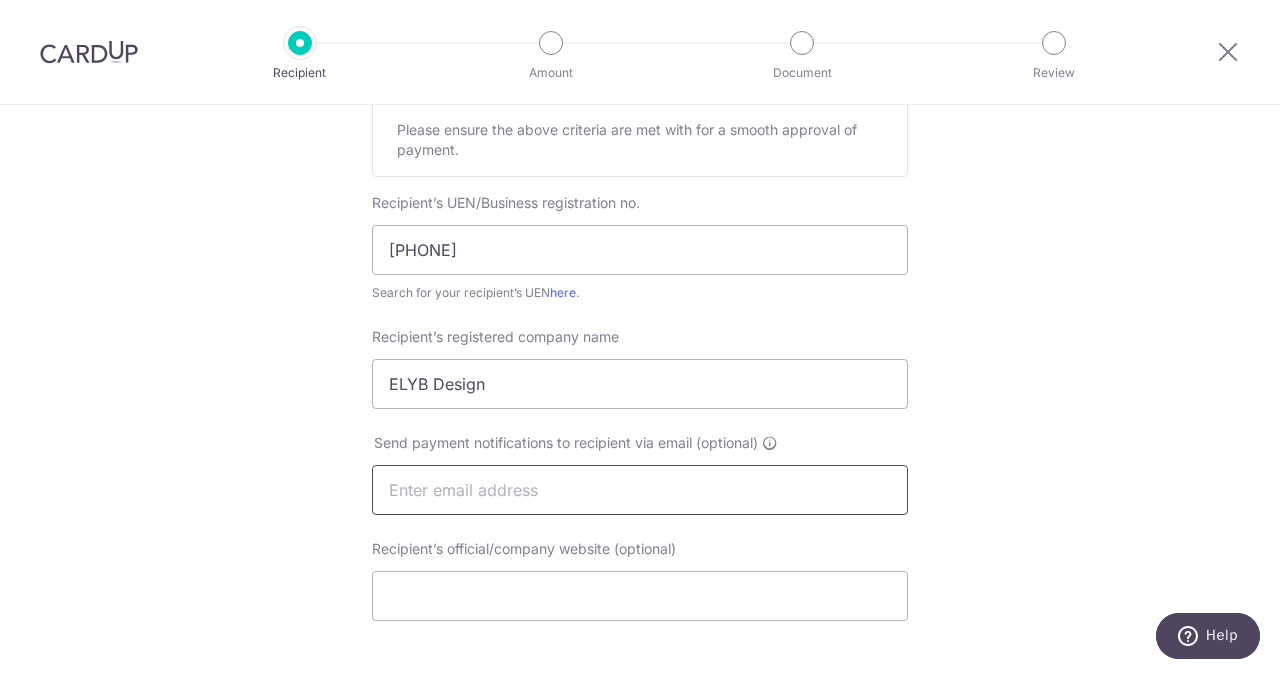 click at bounding box center [640, 490] 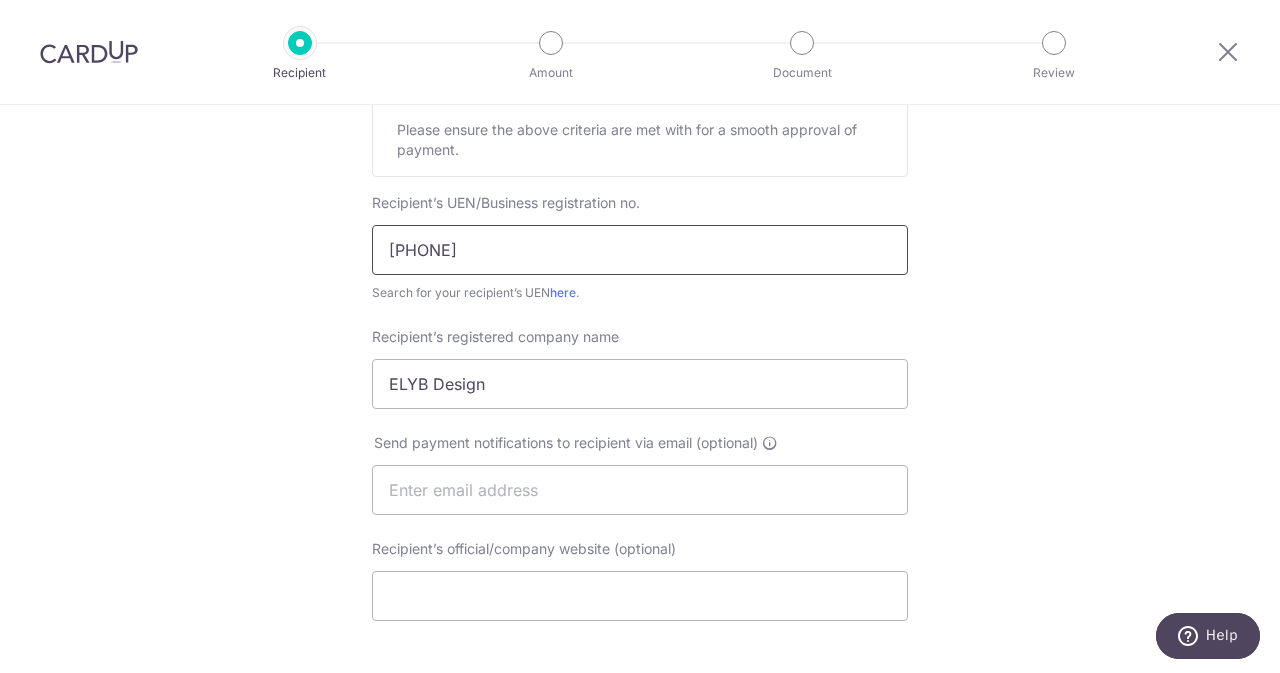 click on "53480058X" at bounding box center (640, 250) 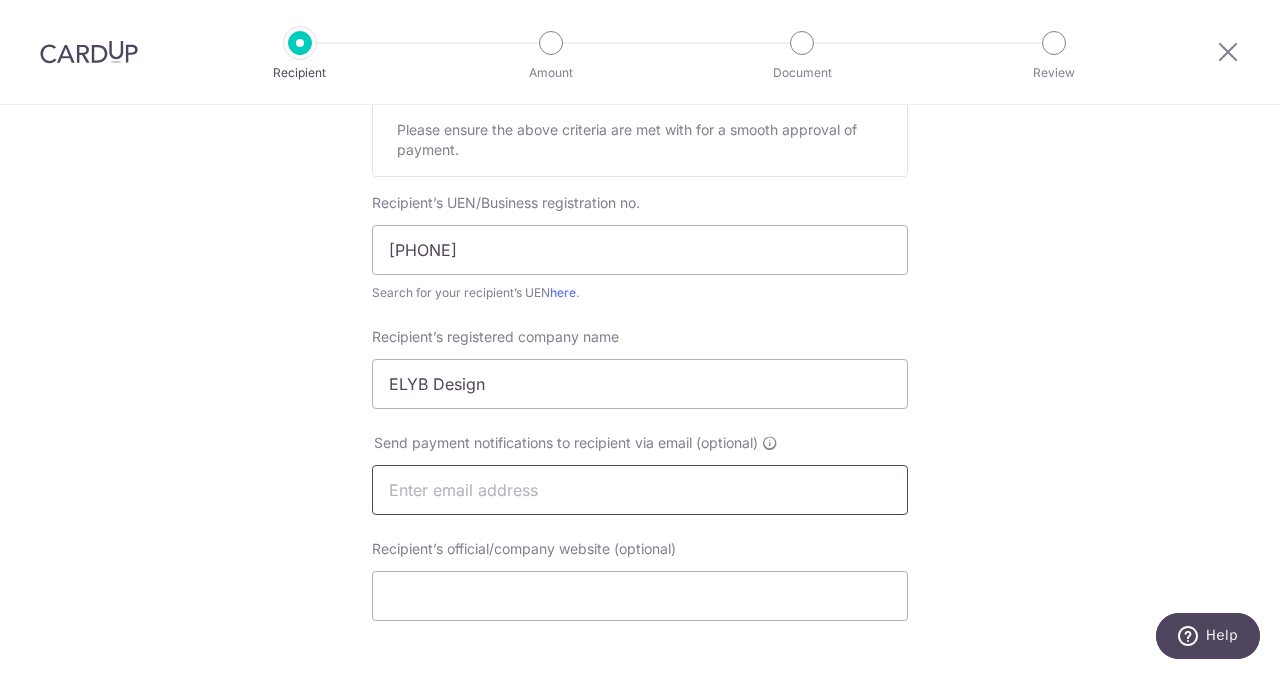 click at bounding box center [640, 490] 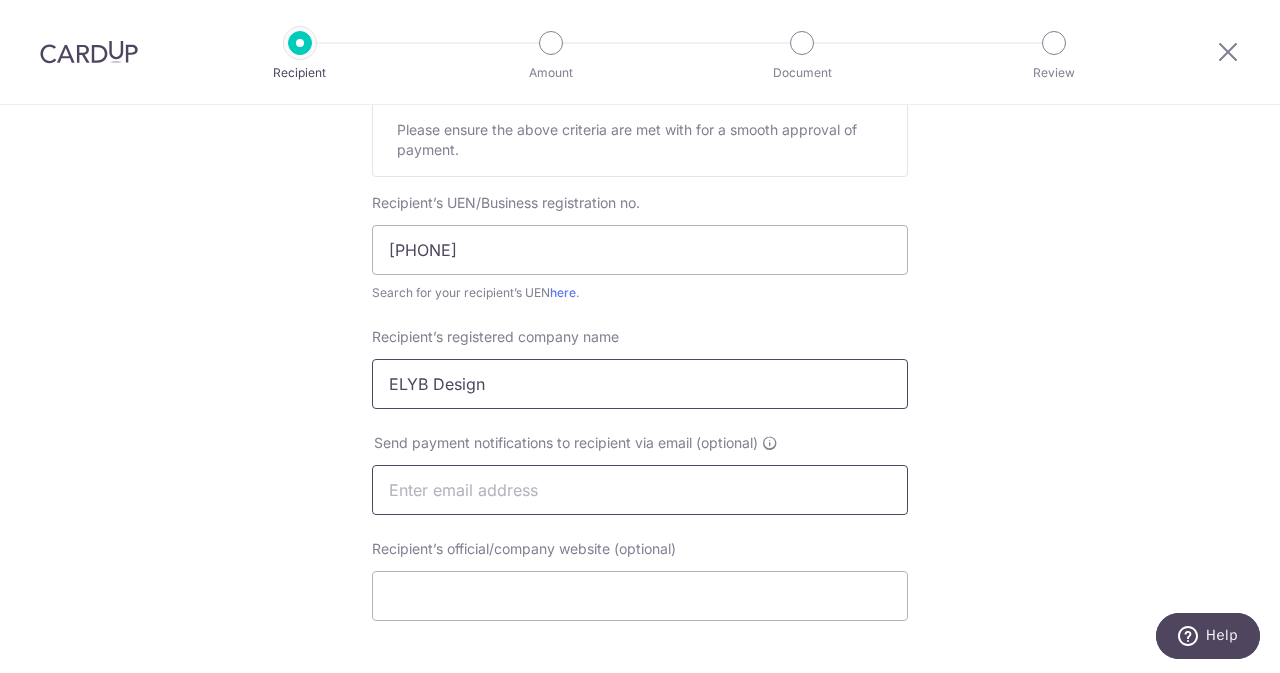 scroll, scrollTop: 442, scrollLeft: 0, axis: vertical 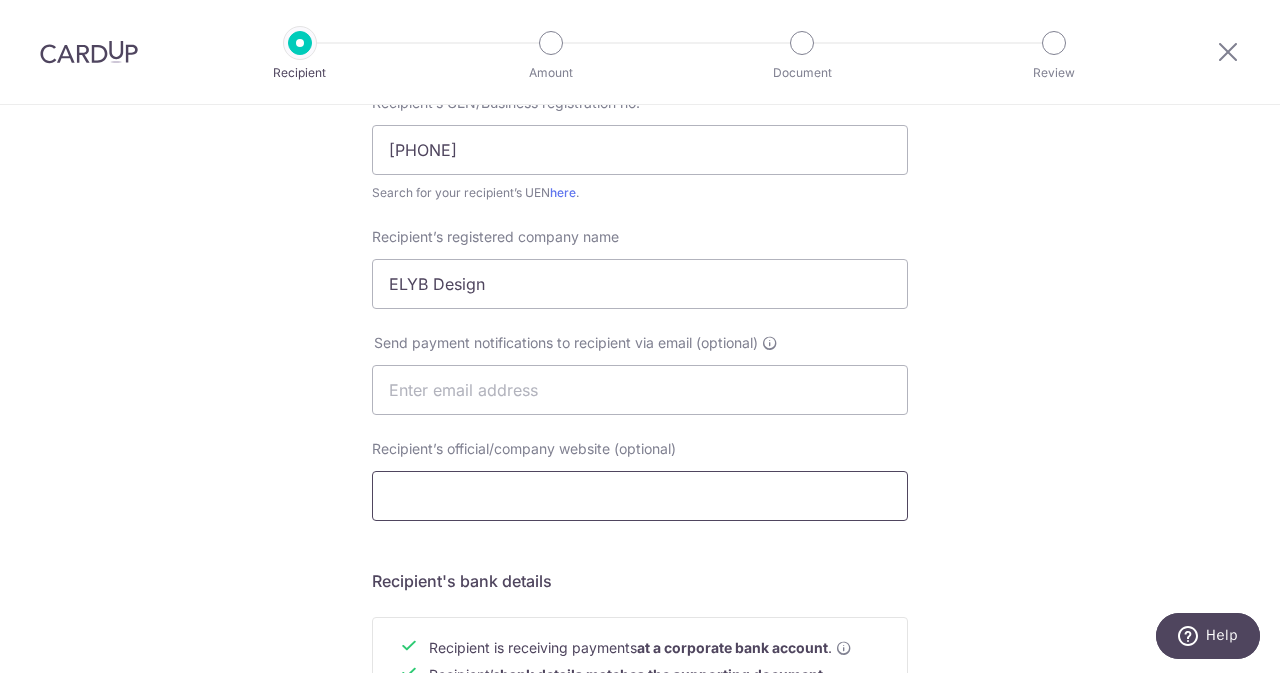 click on "Recipient’s official/company website (optional)" at bounding box center [640, 496] 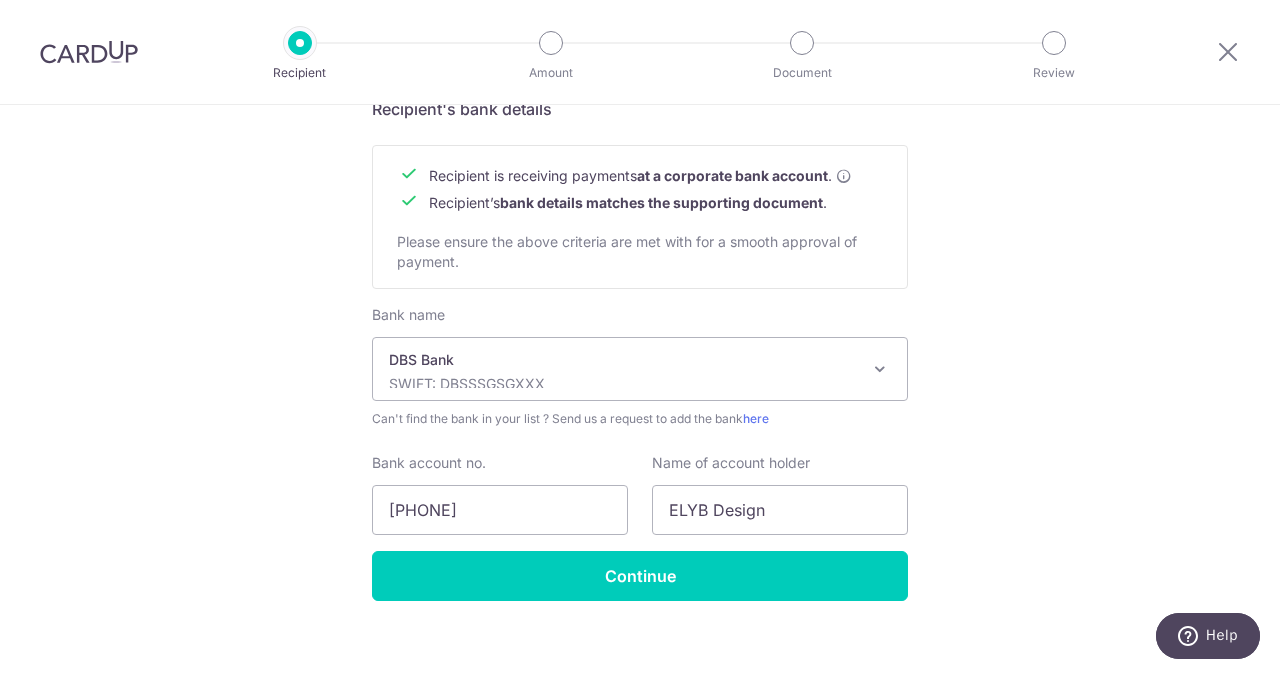 scroll, scrollTop: 915, scrollLeft: 0, axis: vertical 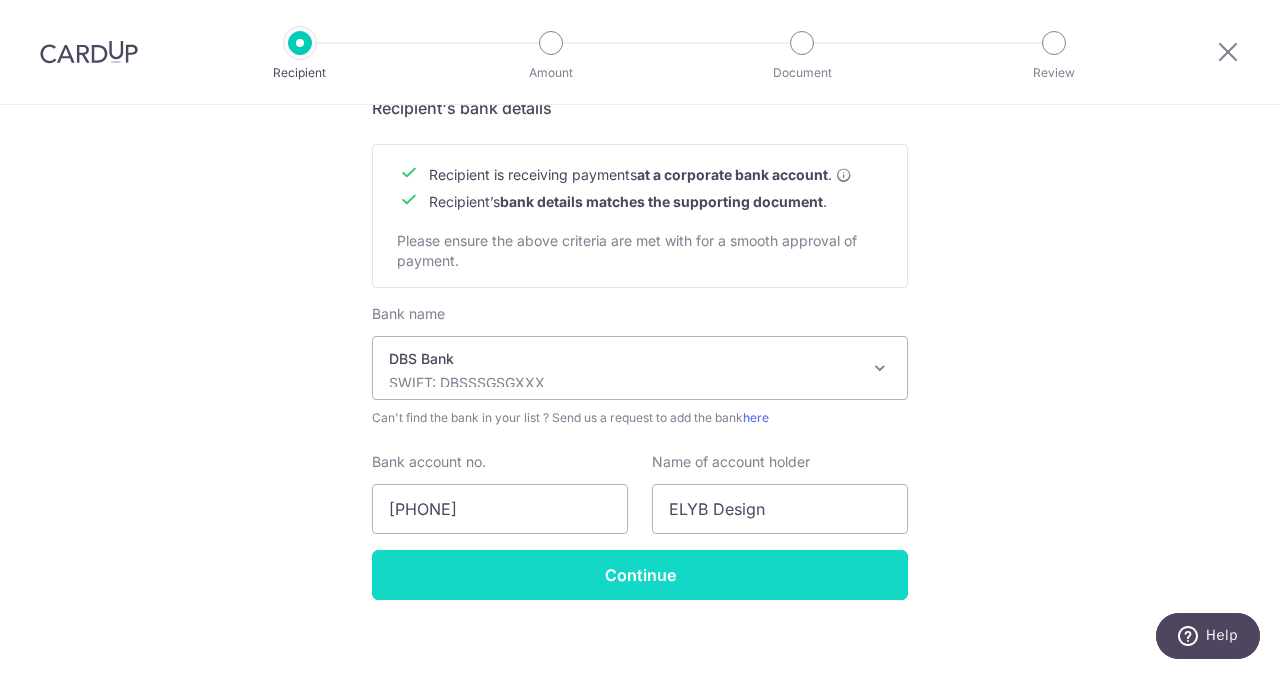 click on "Continue" at bounding box center (640, 575) 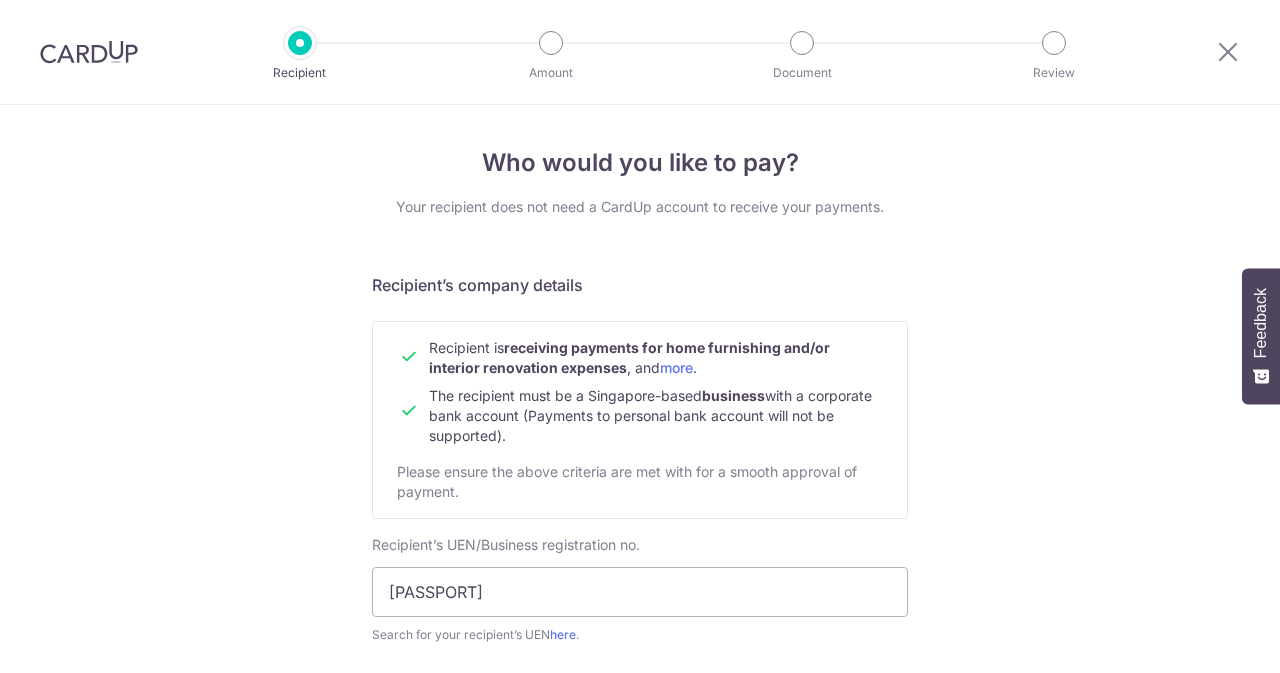 scroll, scrollTop: 0, scrollLeft: 0, axis: both 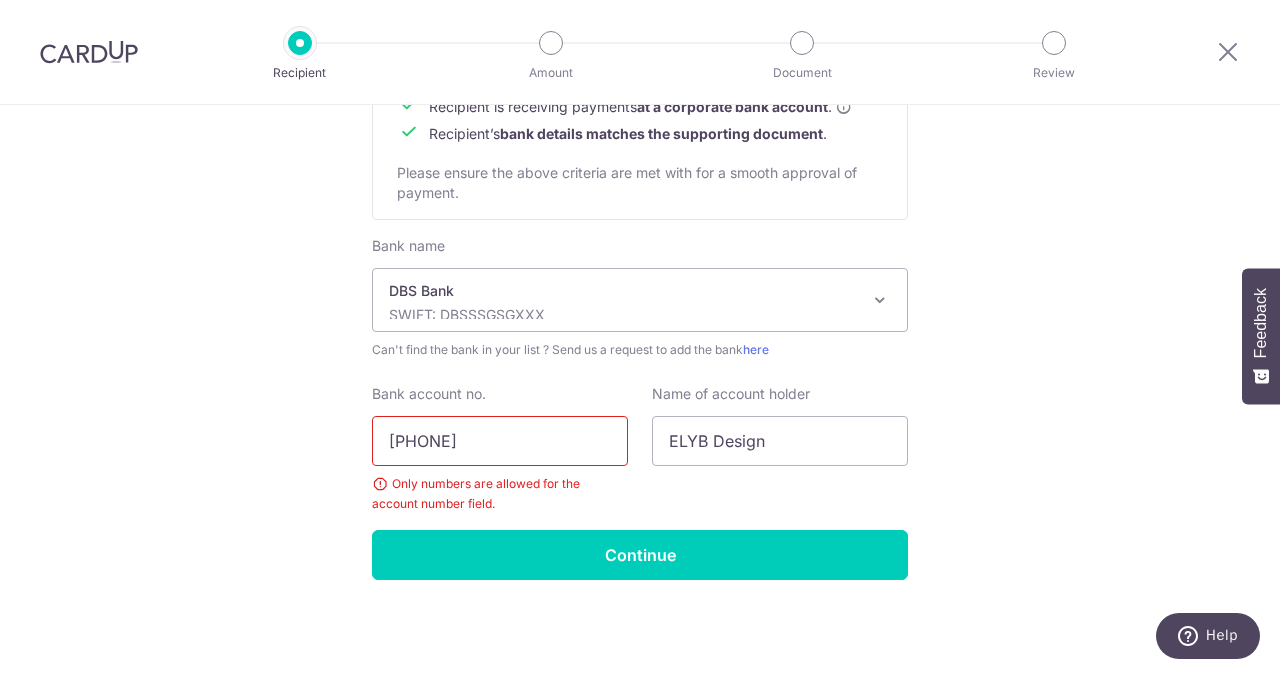 click on "[PHONE]" at bounding box center (500, 441) 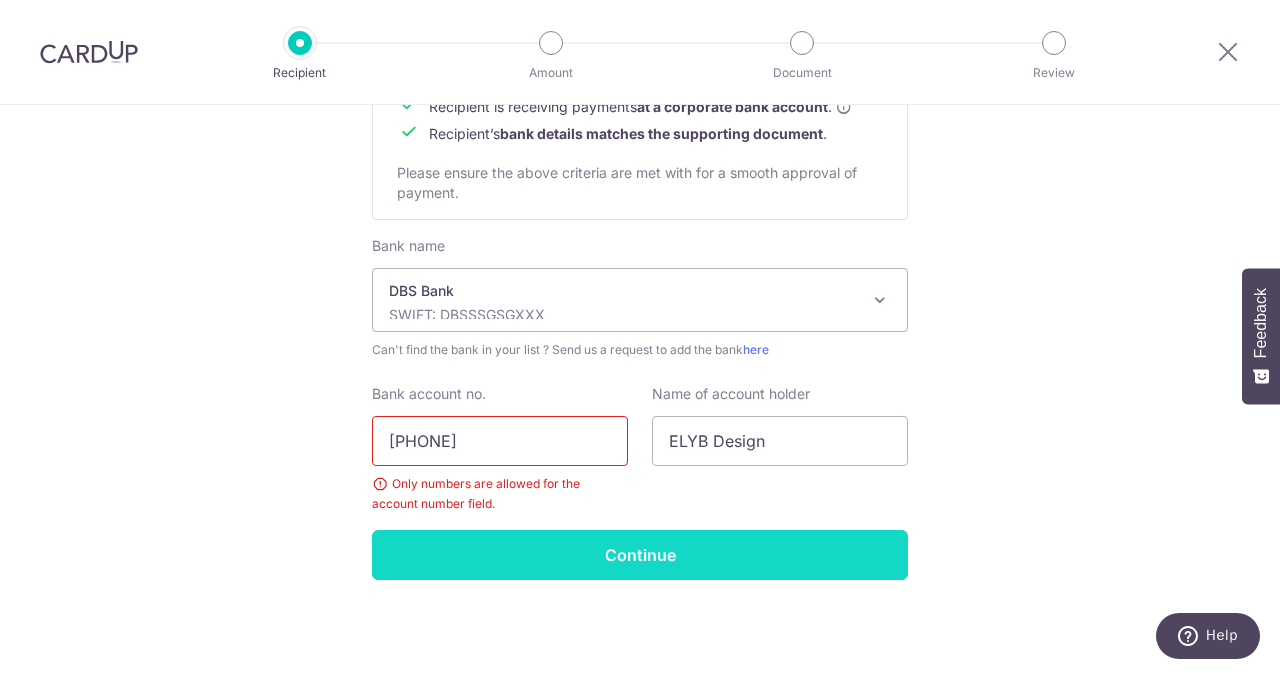 type on "[PHONE]" 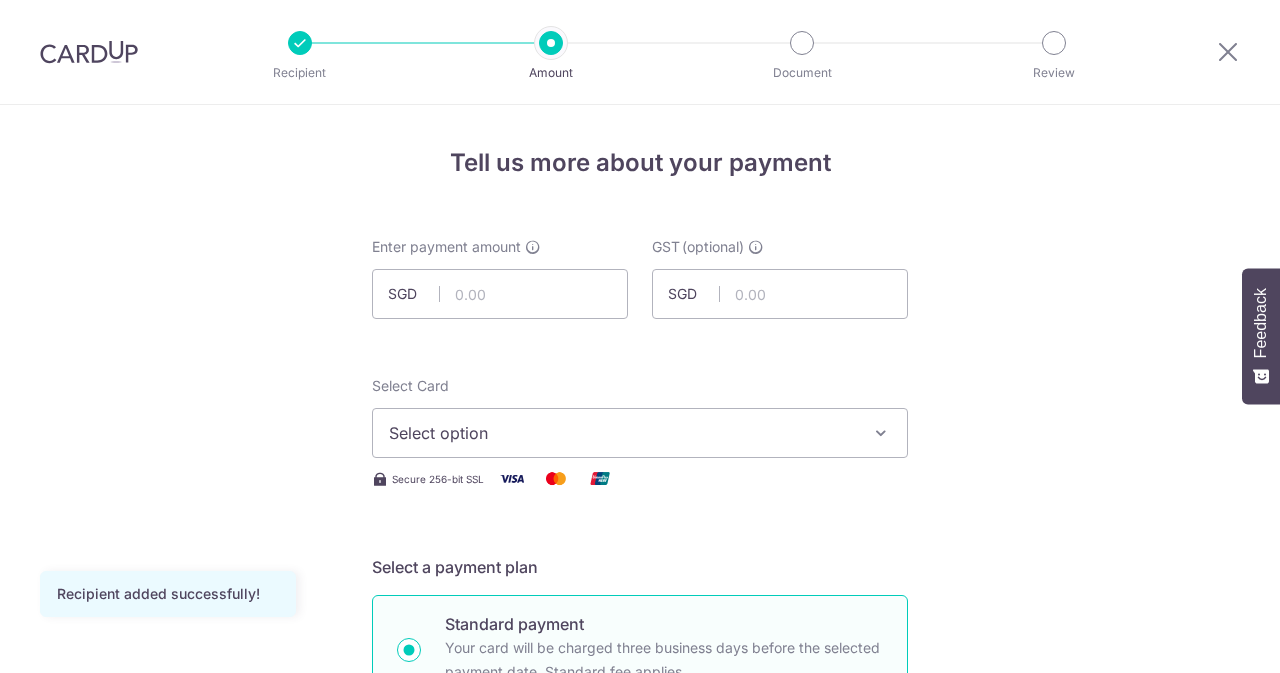 scroll, scrollTop: 0, scrollLeft: 0, axis: both 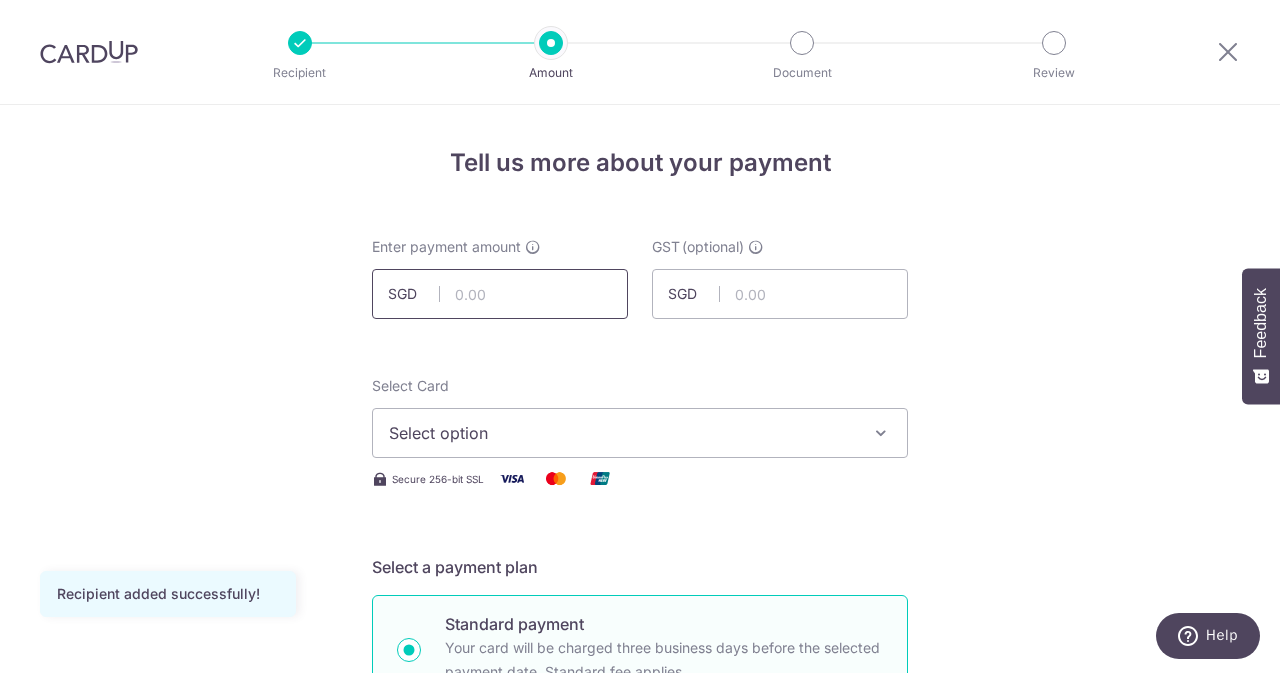 click at bounding box center [500, 294] 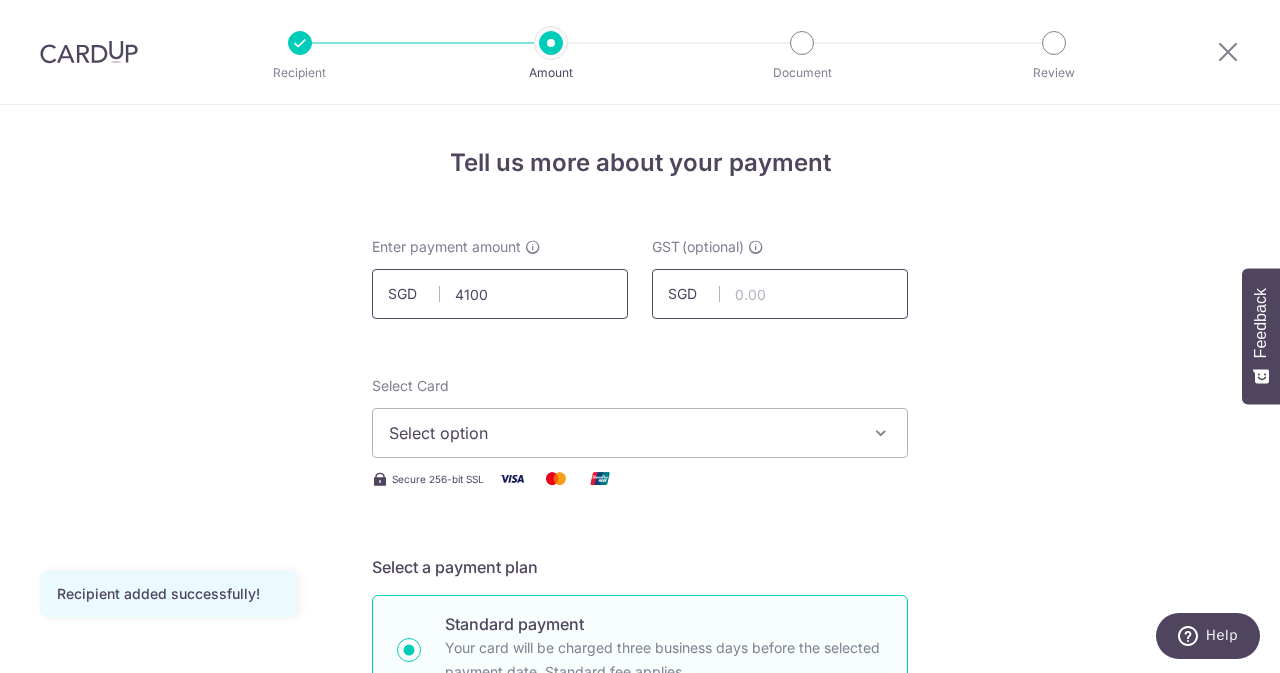 type on "4,100.00" 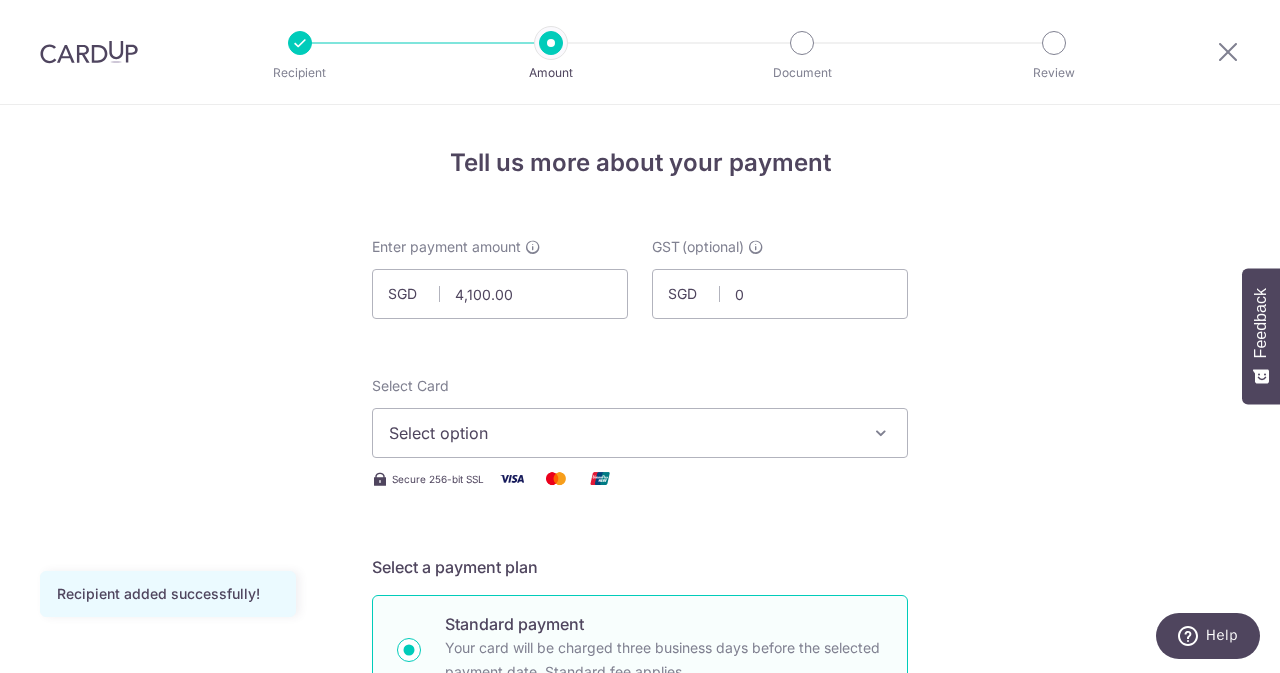 click on "Select option" at bounding box center (622, 433) 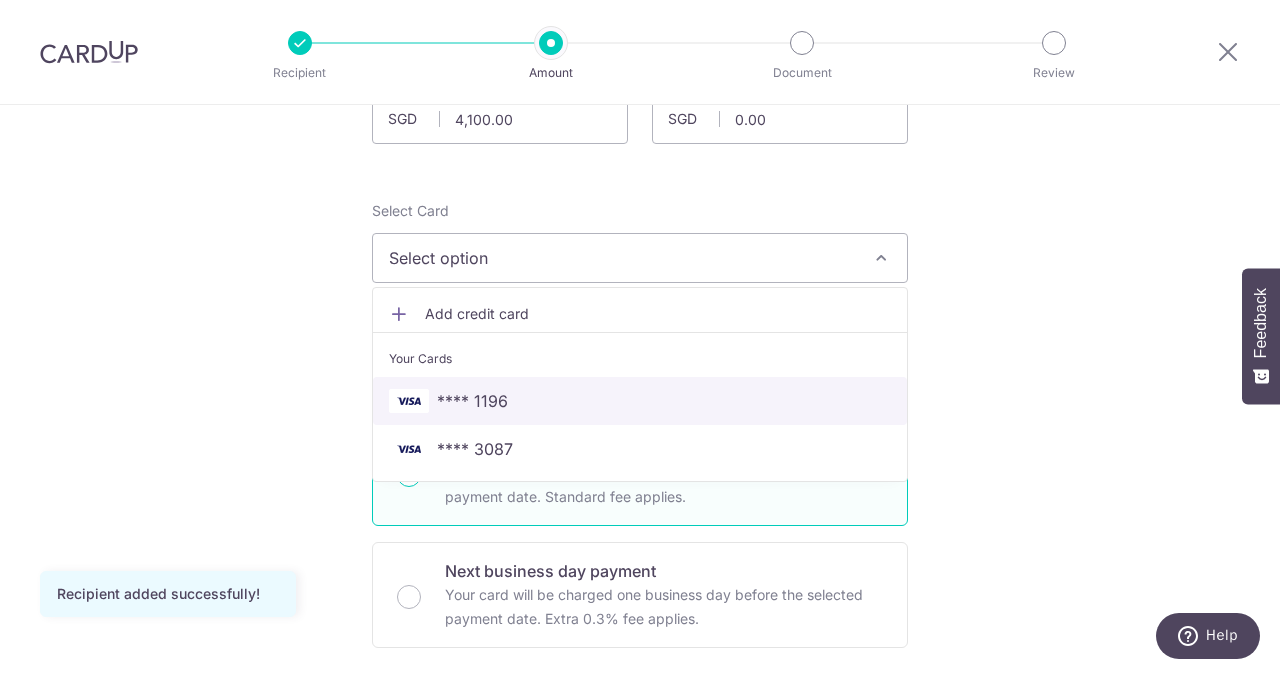 click on "**** 1196" at bounding box center (640, 401) 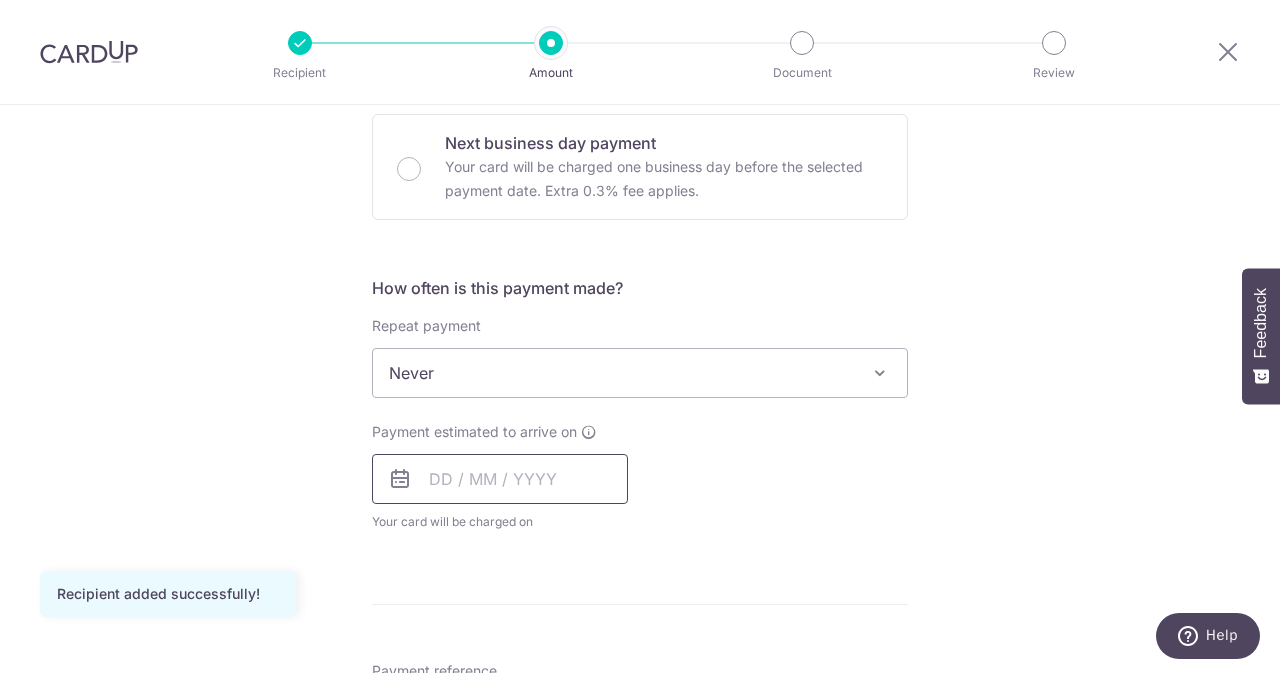 click at bounding box center [500, 479] 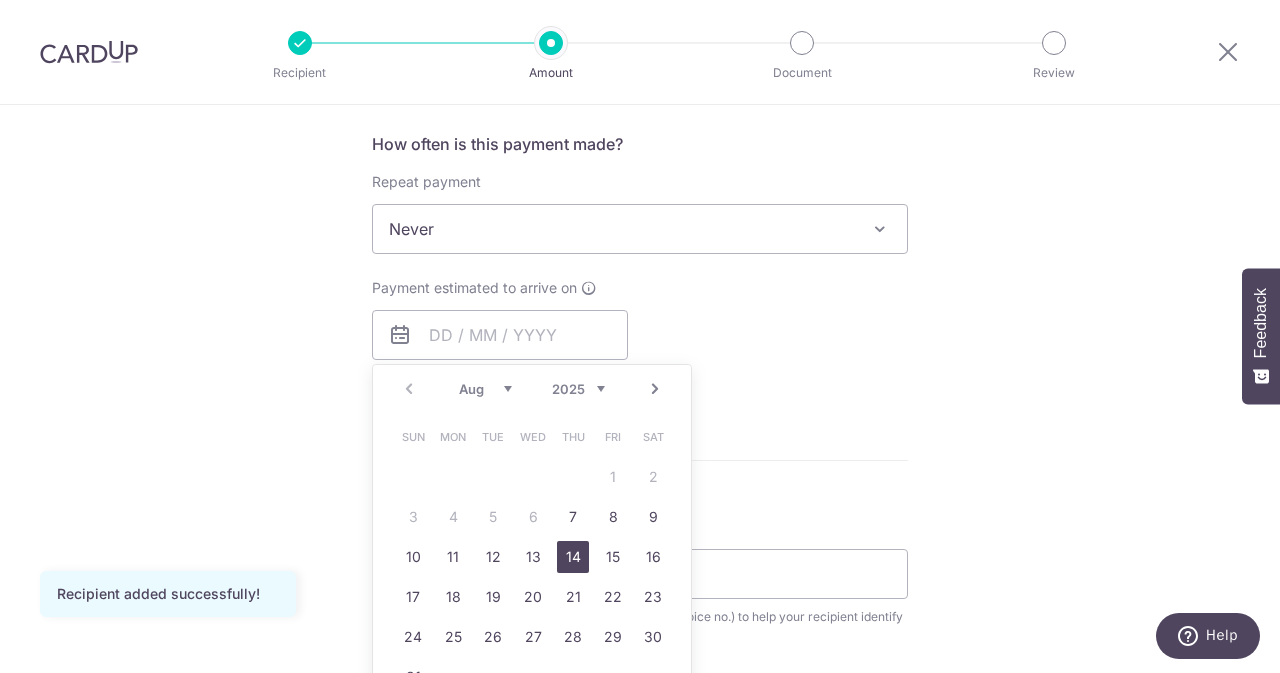 click on "7" at bounding box center (573, 517) 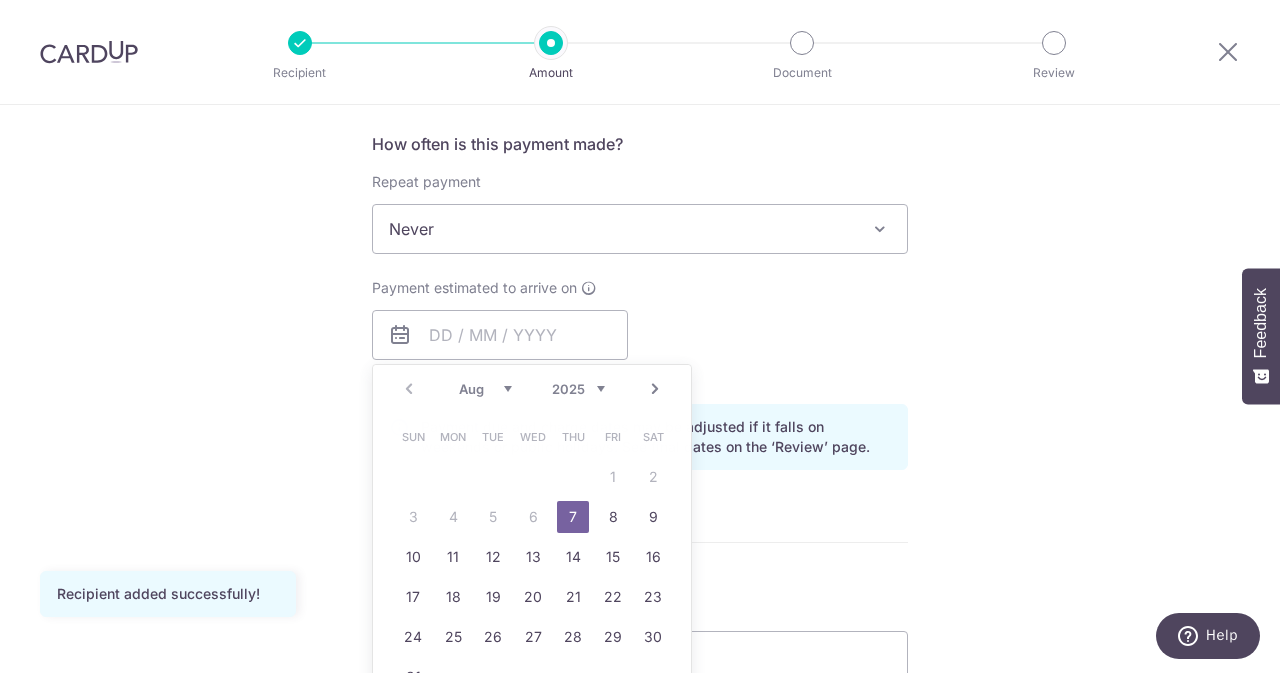 type on "07/08/2025" 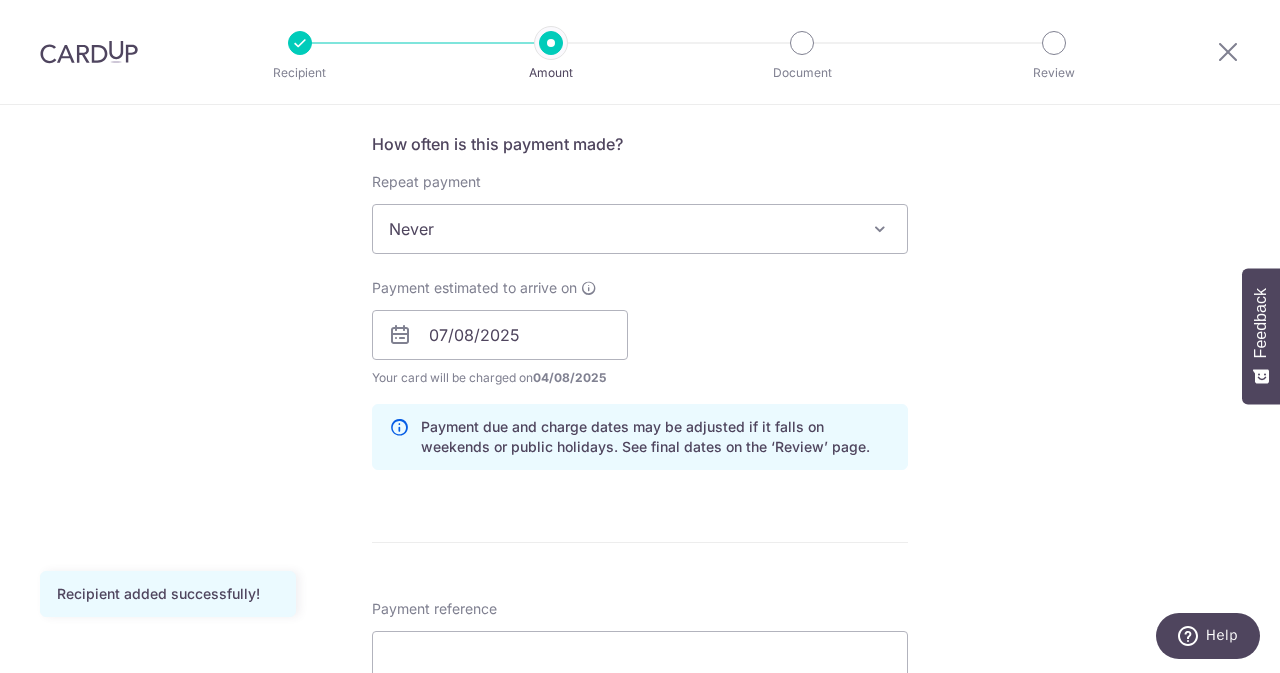 scroll, scrollTop: 1143, scrollLeft: 0, axis: vertical 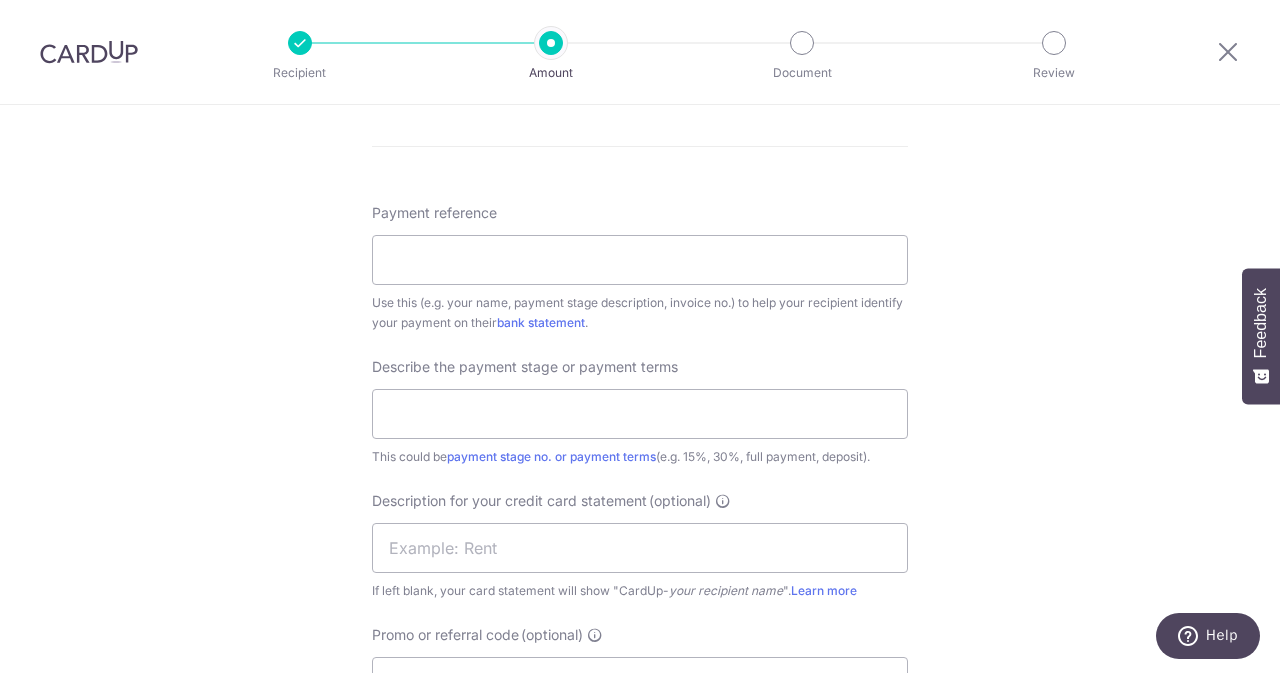 click on "Use this (e.g. your name, payment stage description, invoice no.) to help your recipient identify your payment on their  bank statement ." at bounding box center [640, 313] 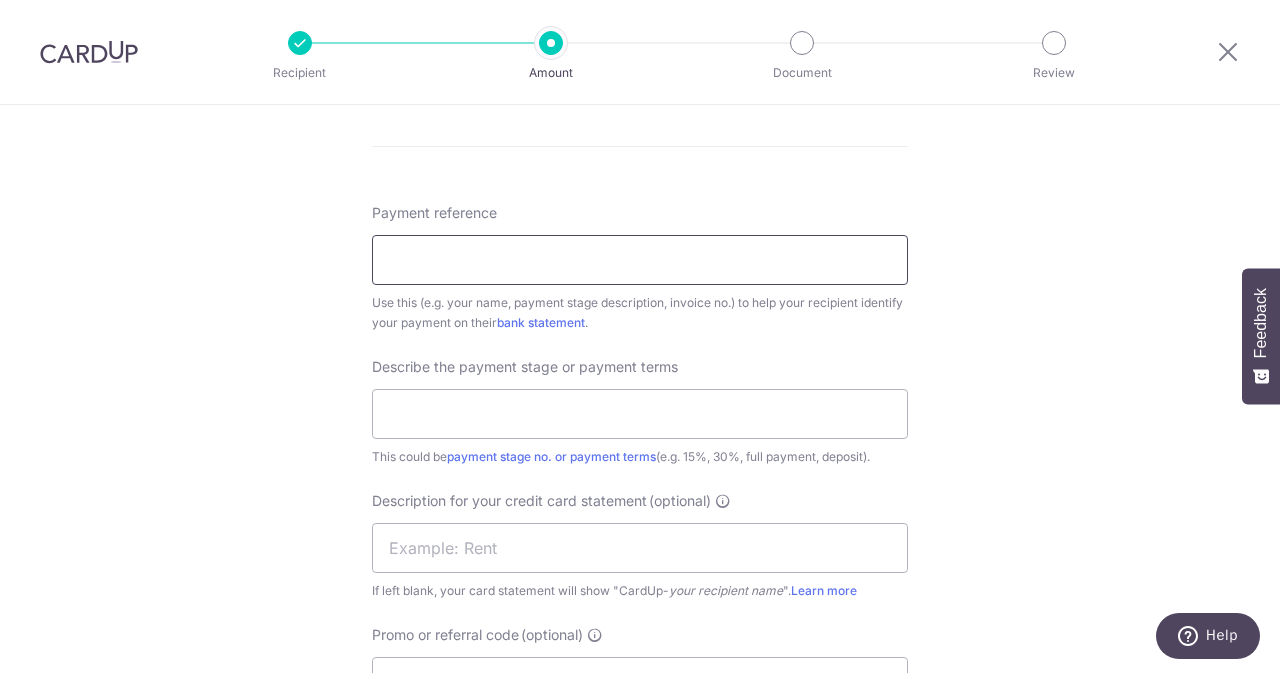 click on "Payment reference" at bounding box center [640, 260] 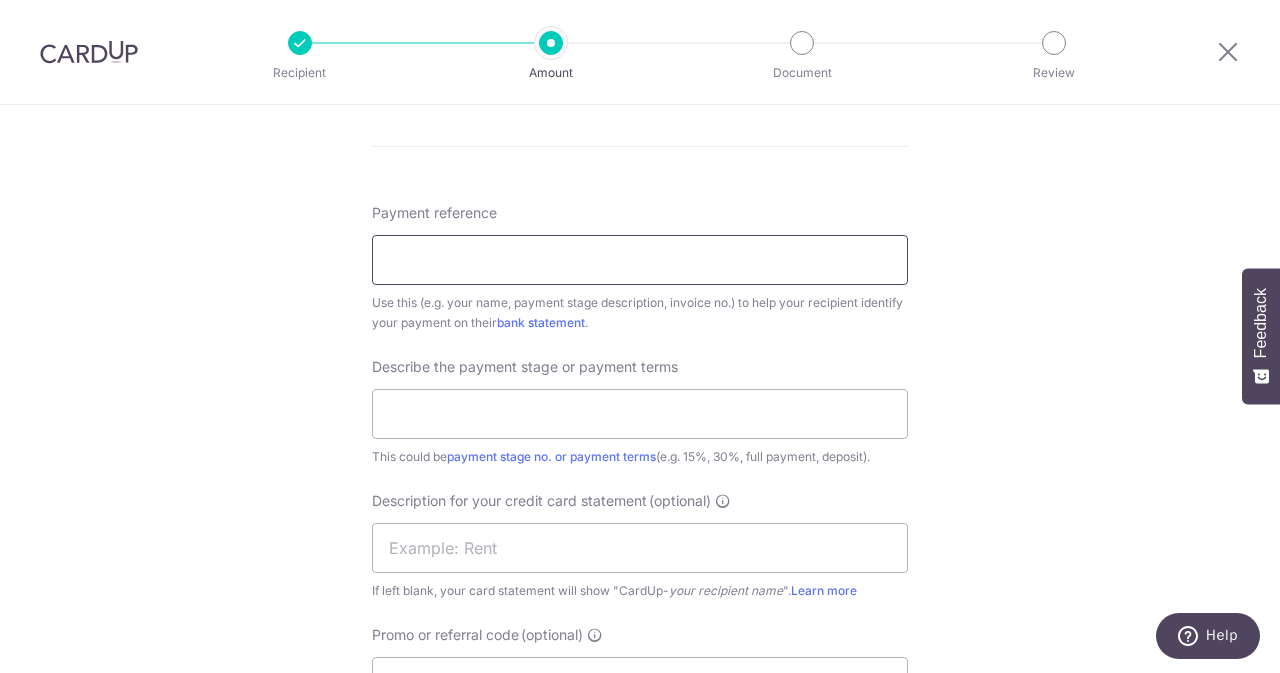scroll, scrollTop: 1104, scrollLeft: 0, axis: vertical 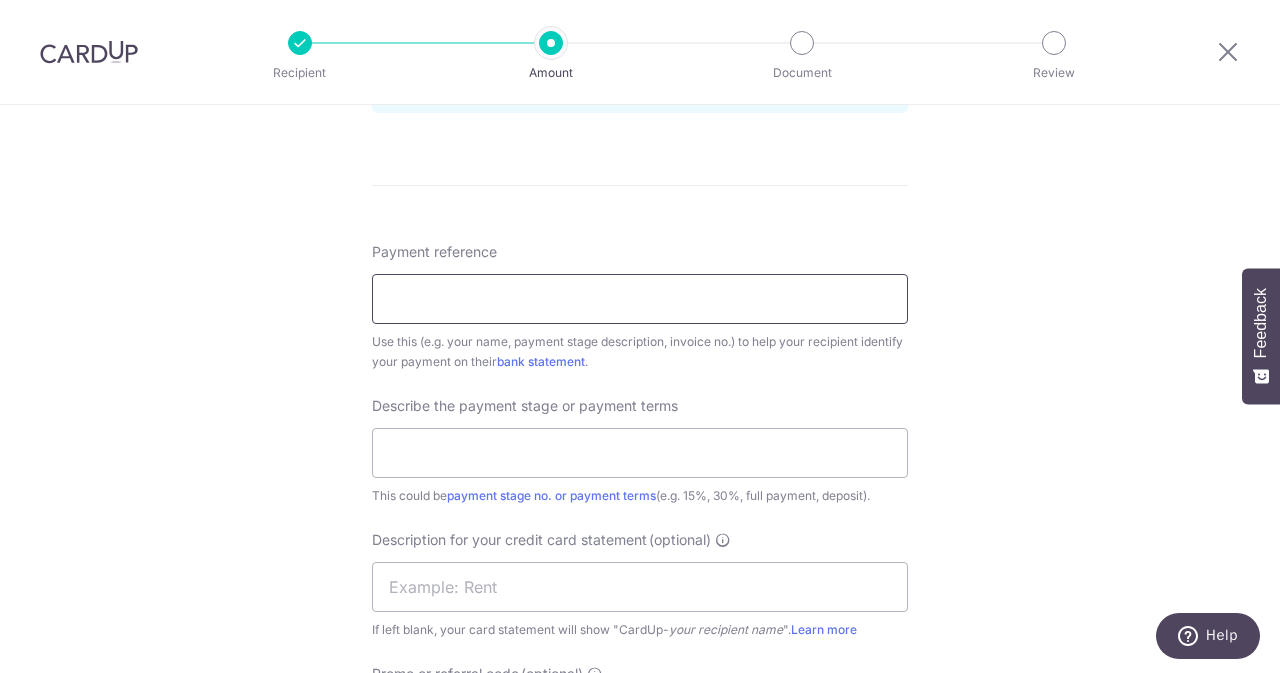 paste on "E20250108001" 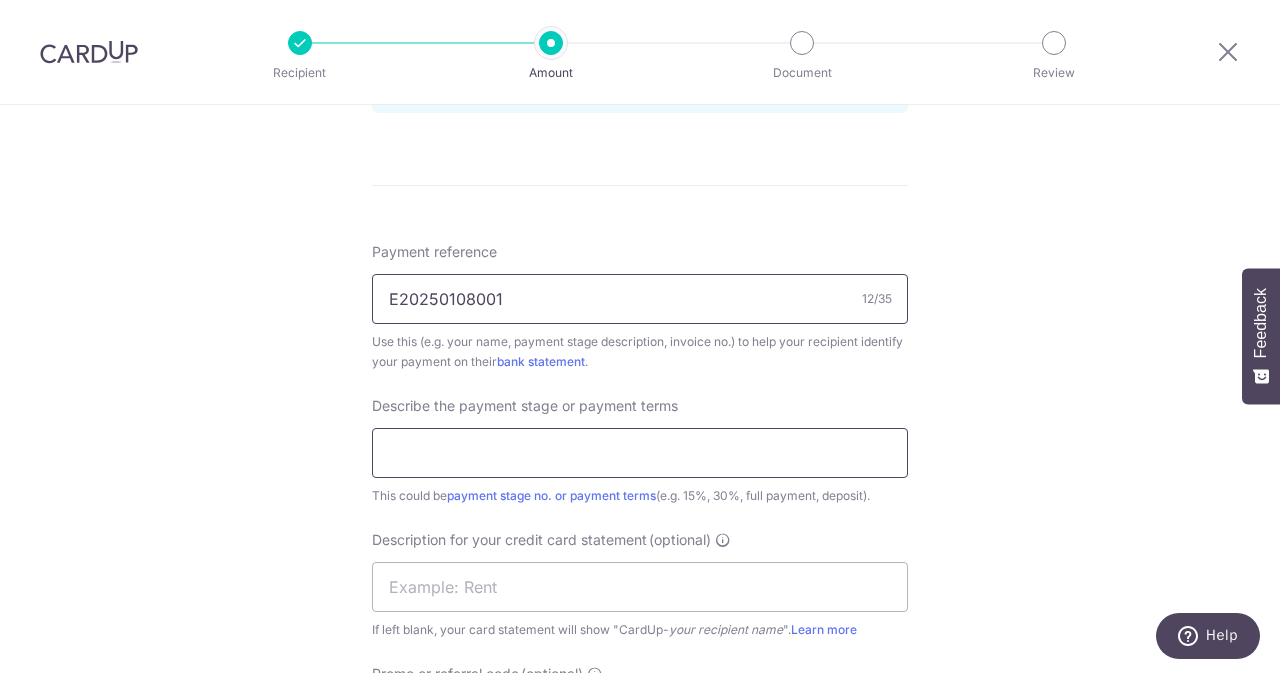 type on "E20250108001" 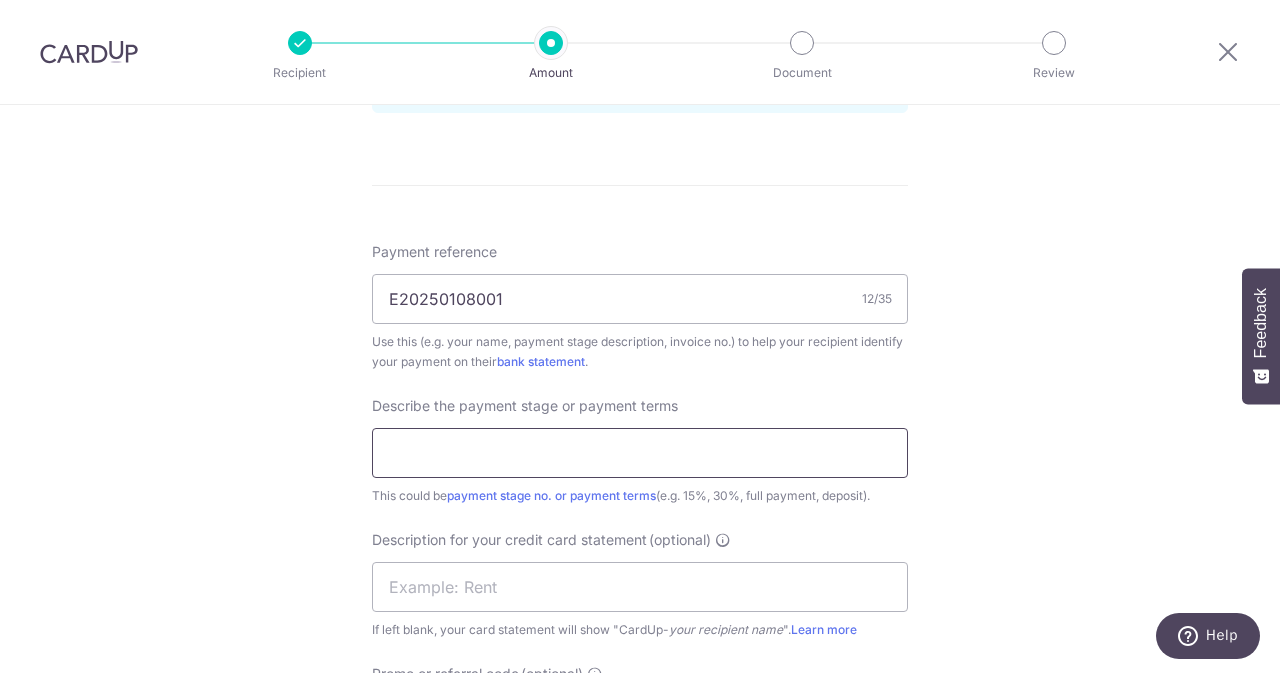 click at bounding box center [640, 453] 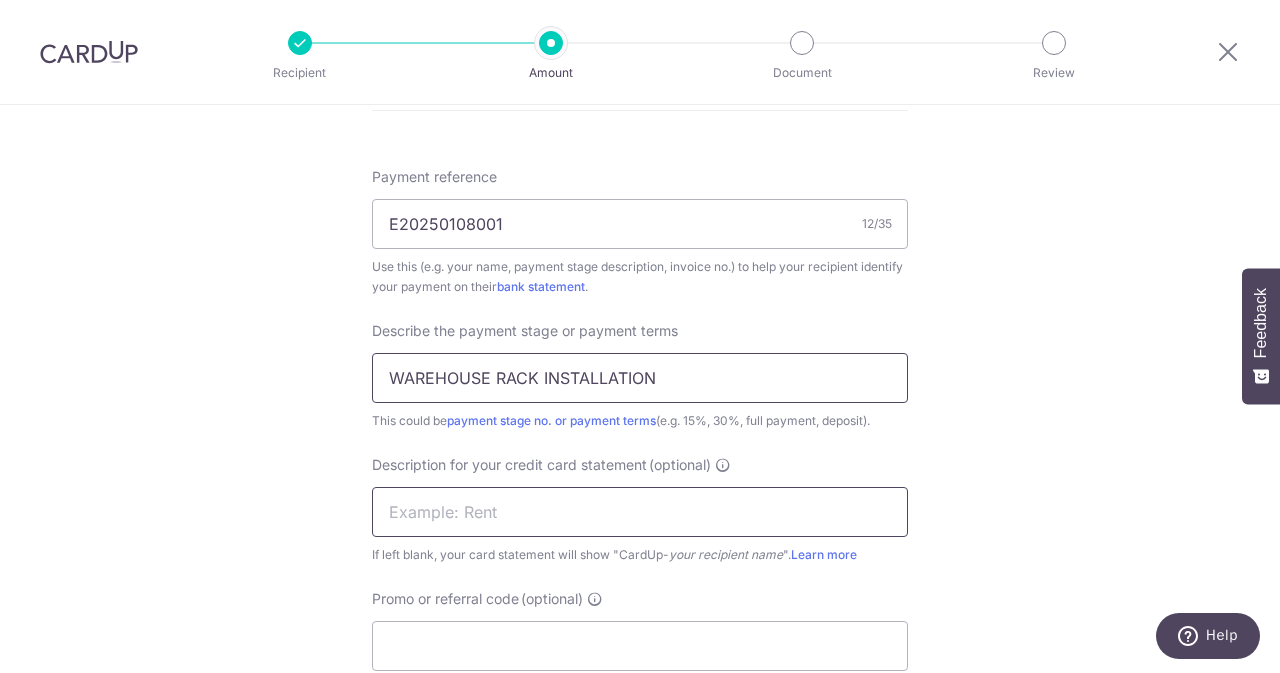 scroll, scrollTop: 1260, scrollLeft: 0, axis: vertical 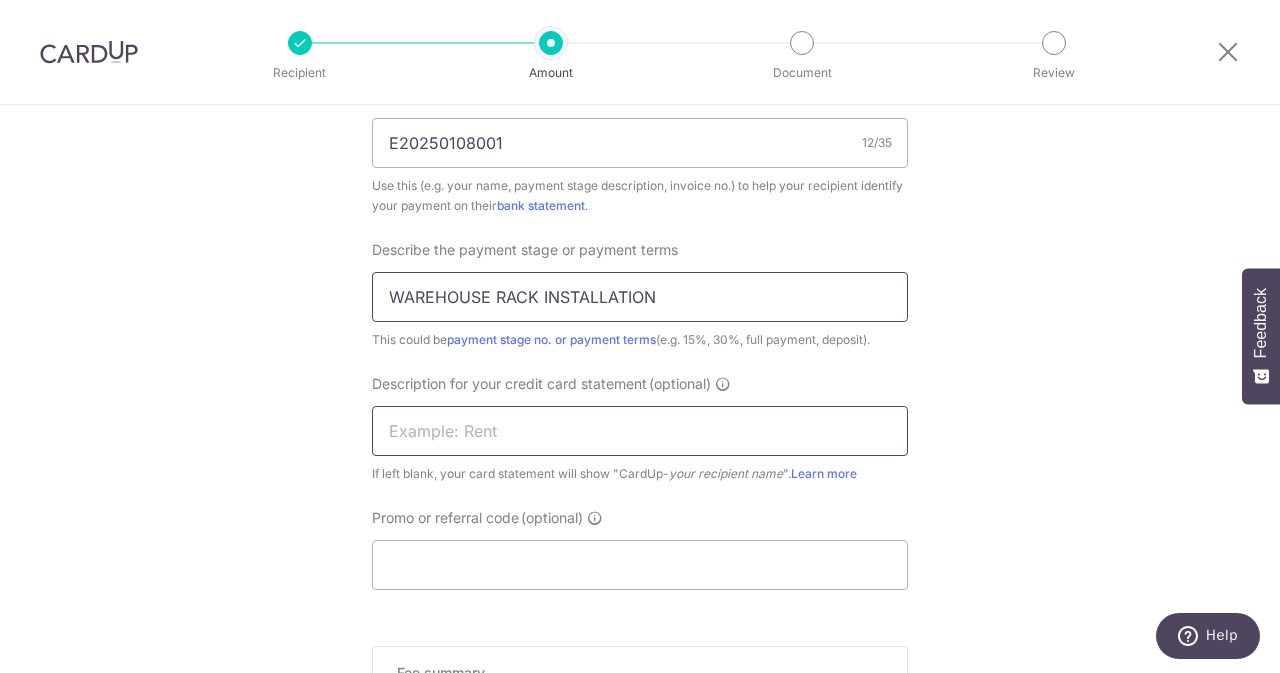 type on "WAREHOUSE RACK INSTALLATION" 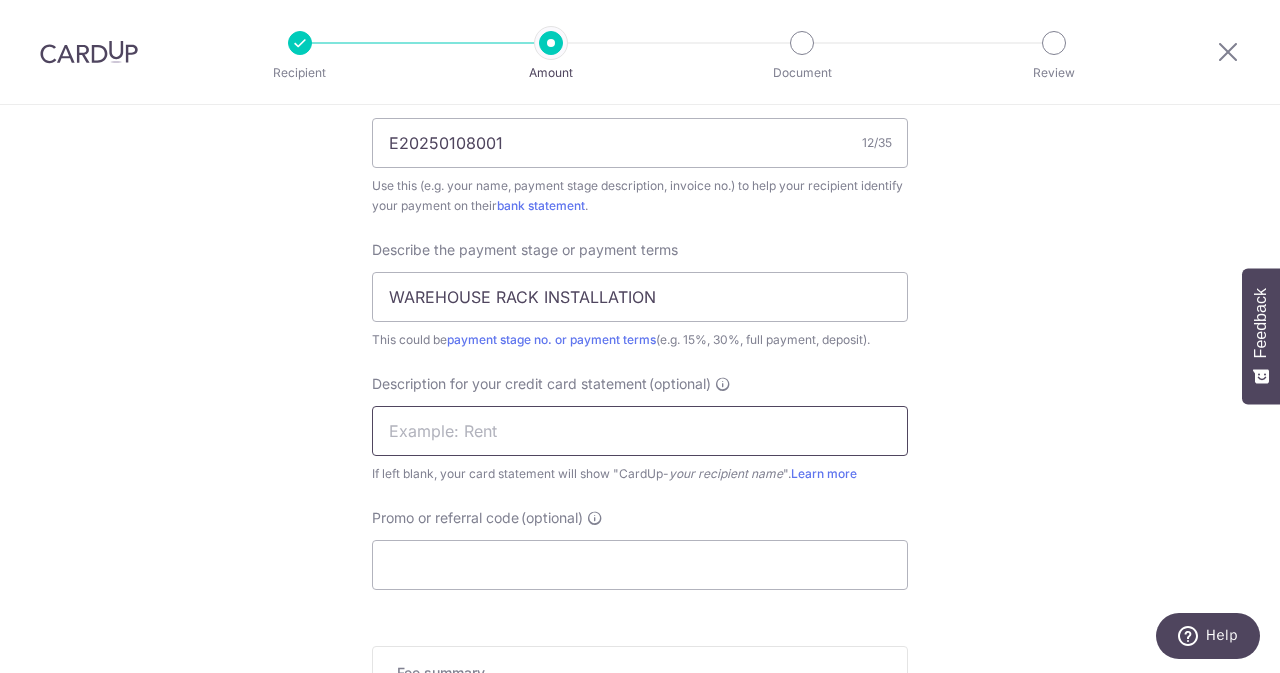 click at bounding box center (640, 431) 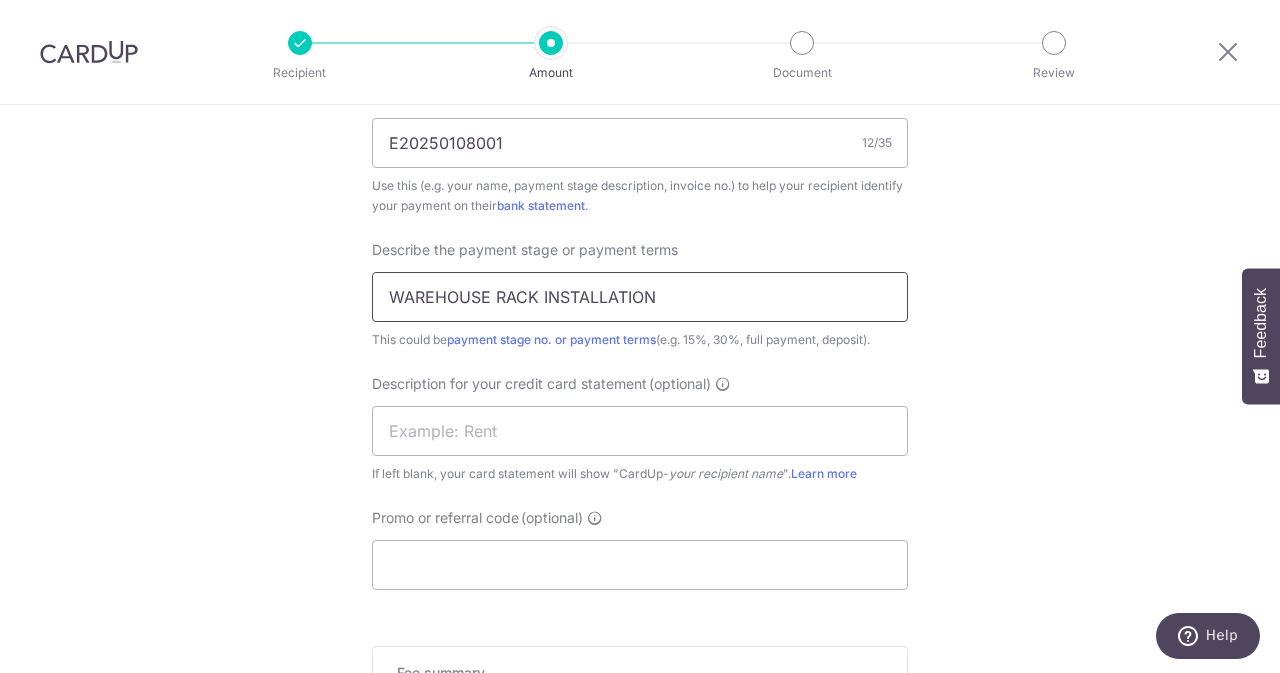 drag, startPoint x: 699, startPoint y: 282, endPoint x: 232, endPoint y: 301, distance: 467.38635 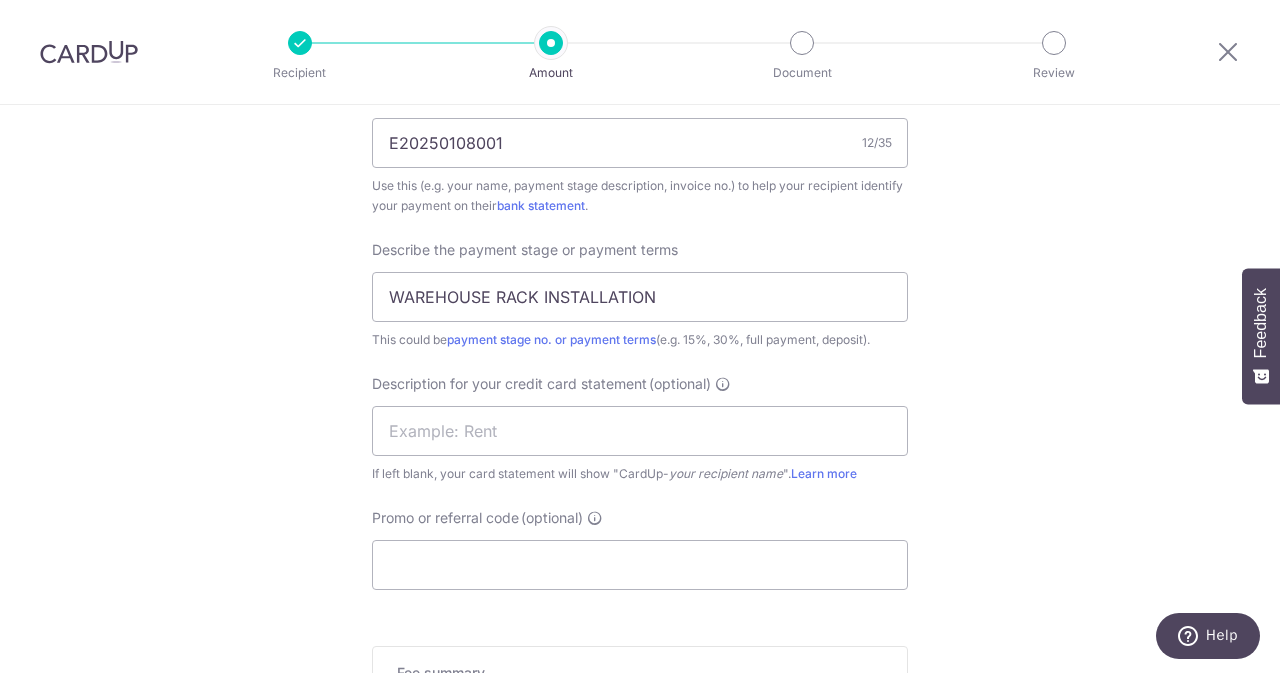click on "Description for your credit card statement
(optional)
If left blank, your card statement will show "CardUp- your recipient name ".  Learn more" at bounding box center (640, 429) 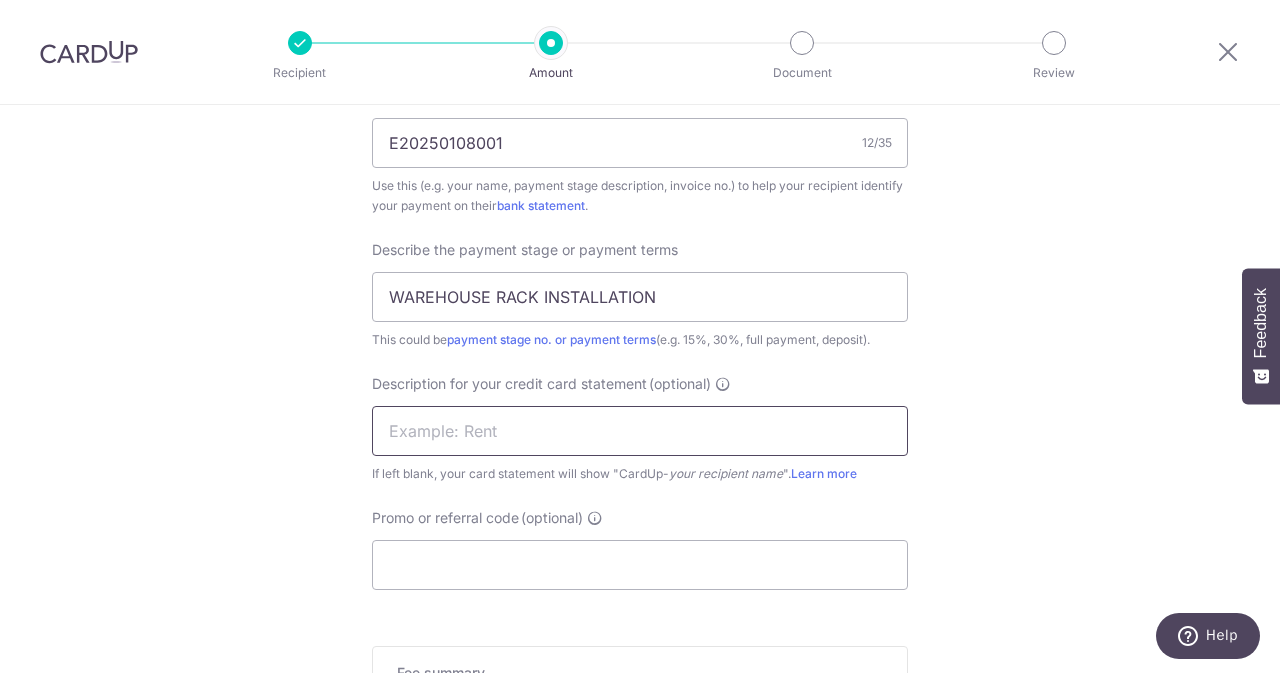 click at bounding box center [640, 431] 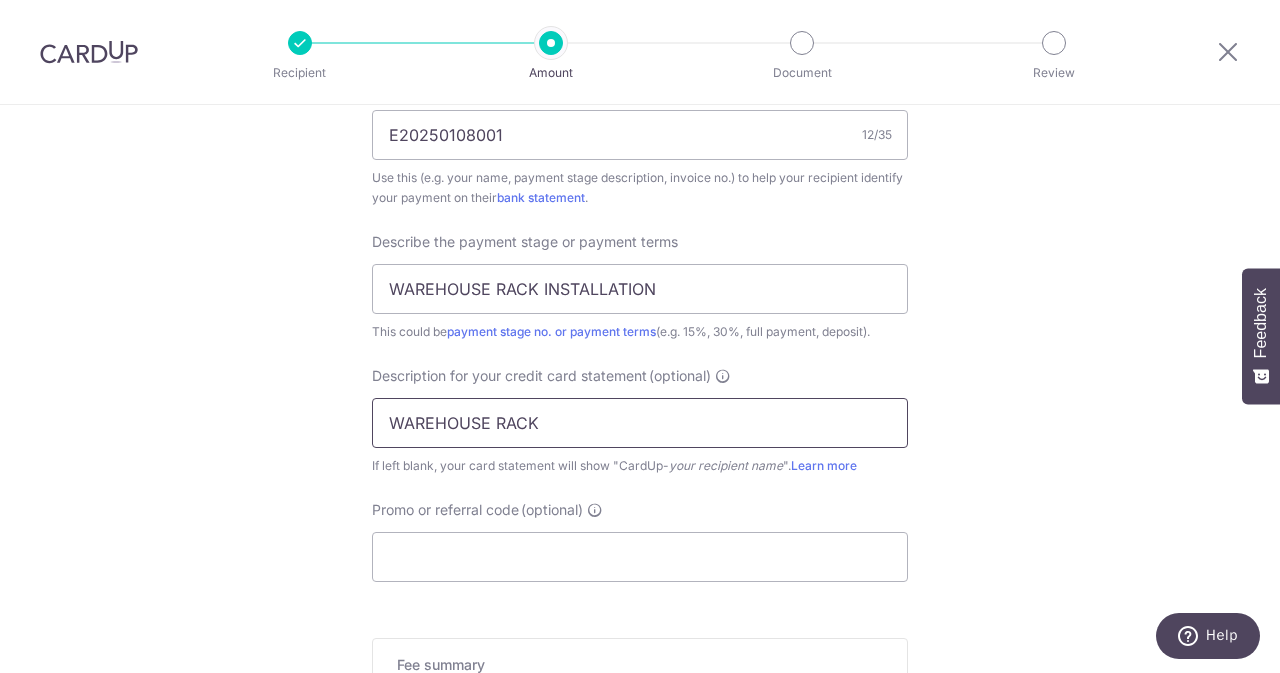 scroll, scrollTop: 1269, scrollLeft: 0, axis: vertical 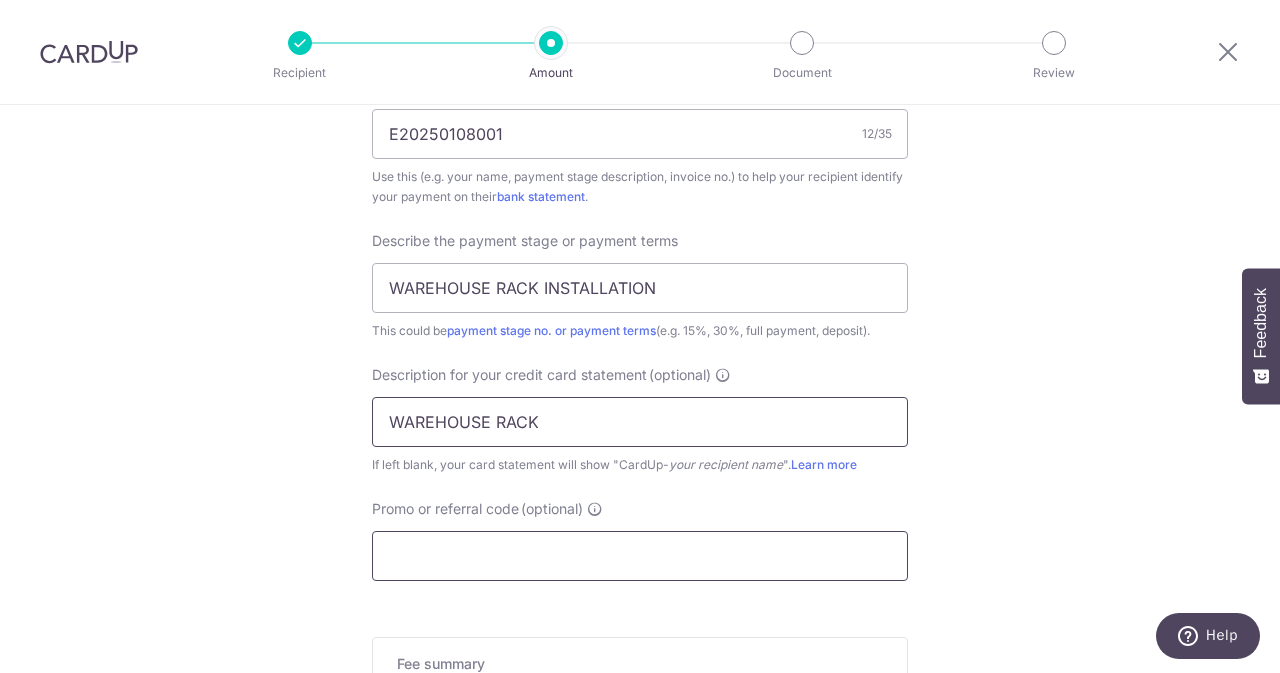 type on "WAREHOUSE RACK" 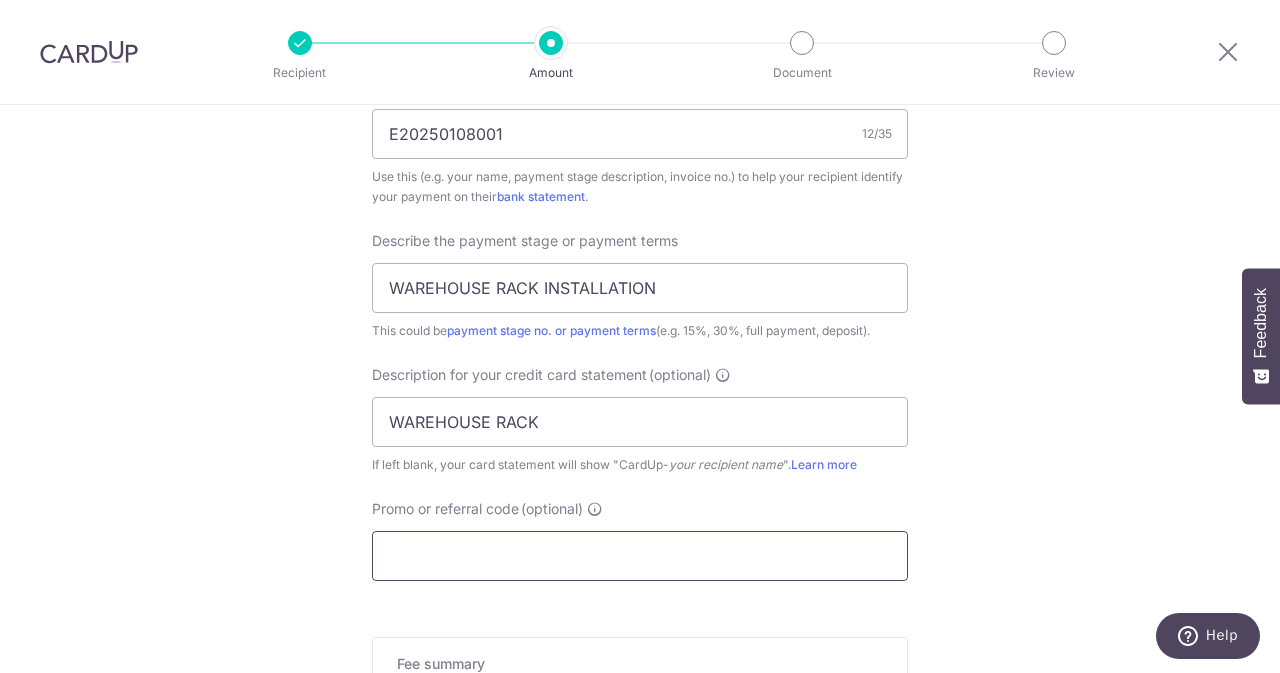 click on "Promo or referral code
(optional)" at bounding box center (640, 556) 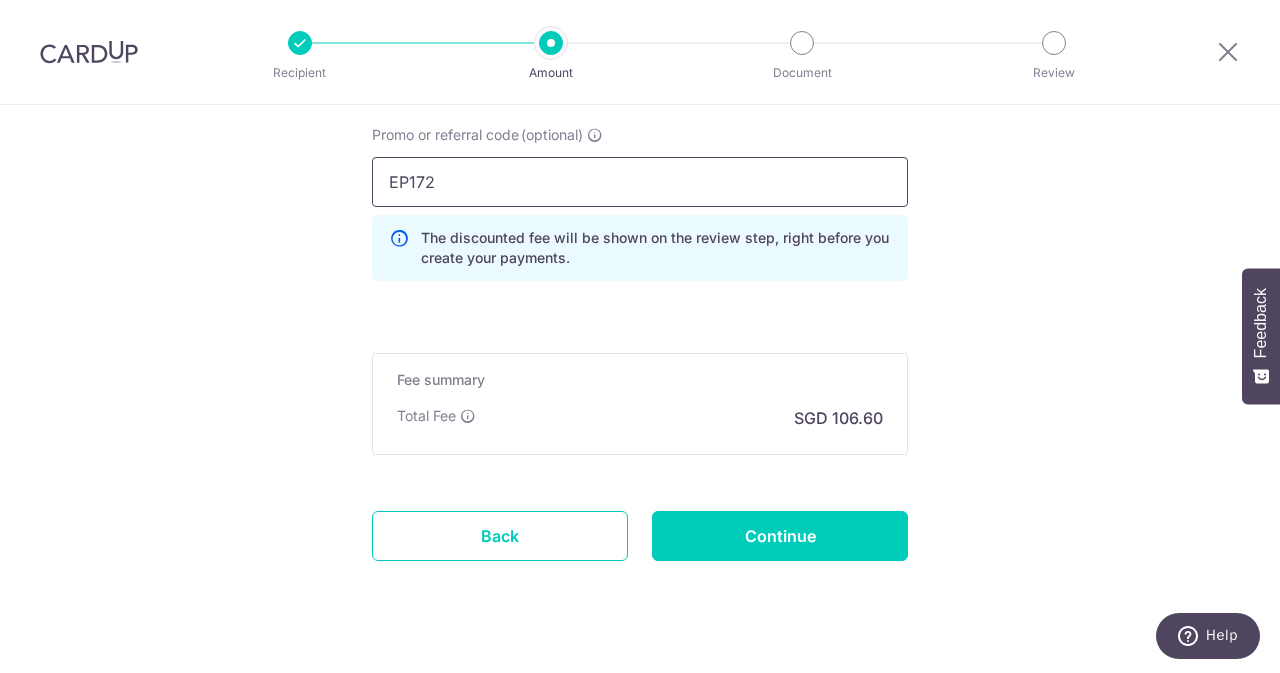 scroll, scrollTop: 1674, scrollLeft: 0, axis: vertical 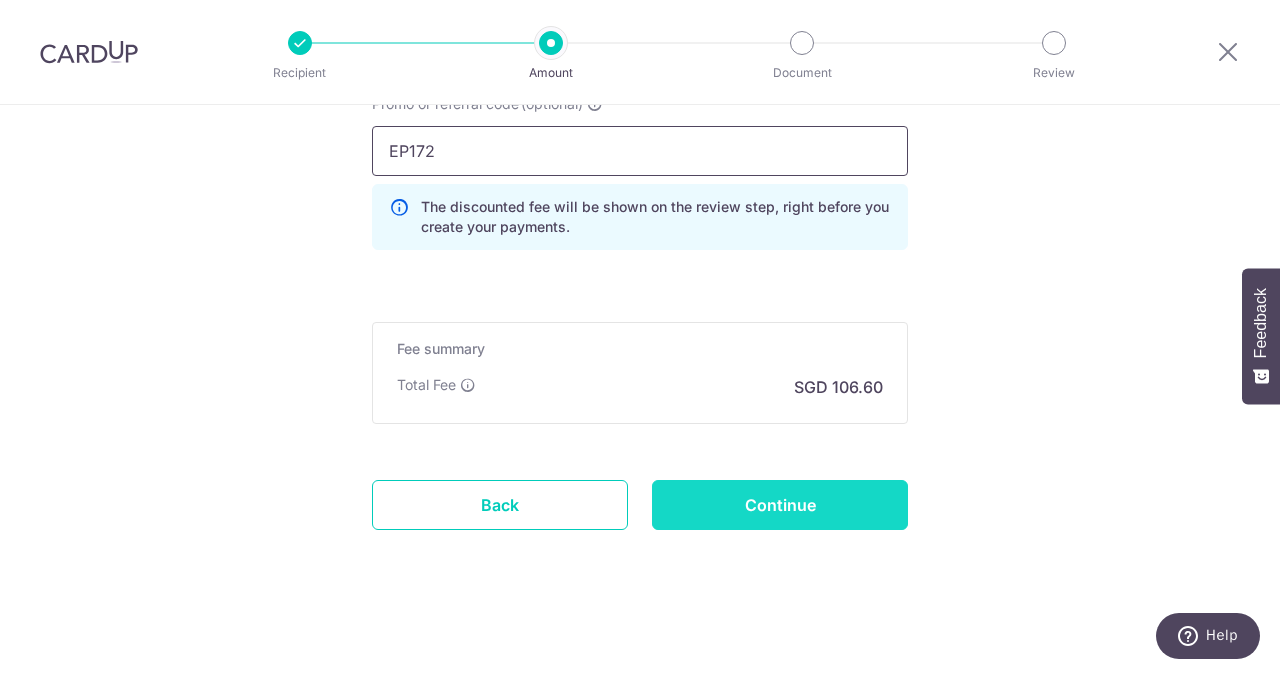 type on "EP172" 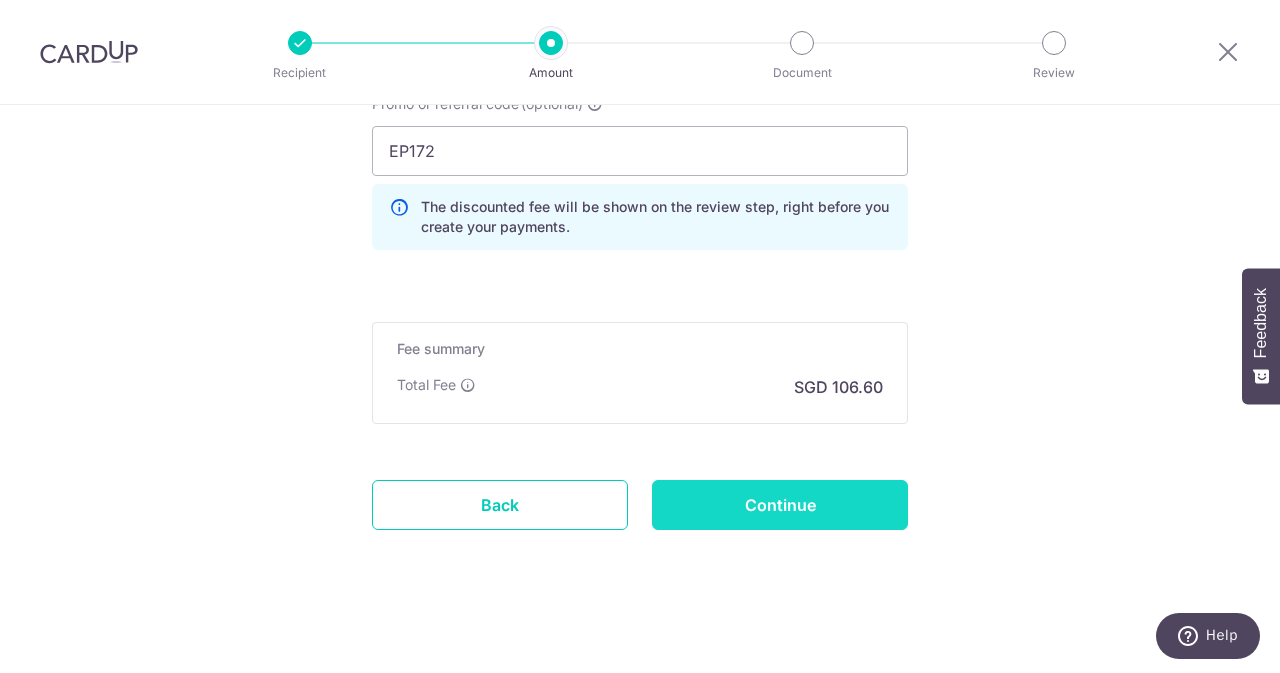 click on "Continue" at bounding box center (780, 505) 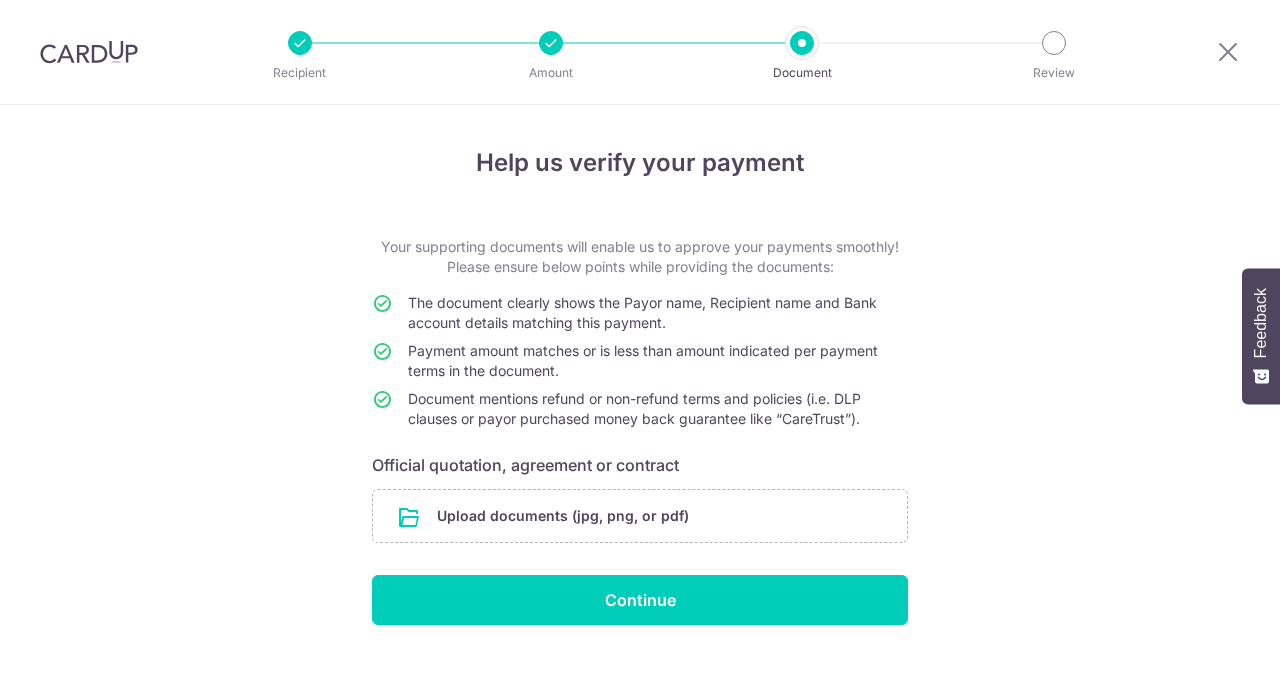 scroll, scrollTop: 0, scrollLeft: 0, axis: both 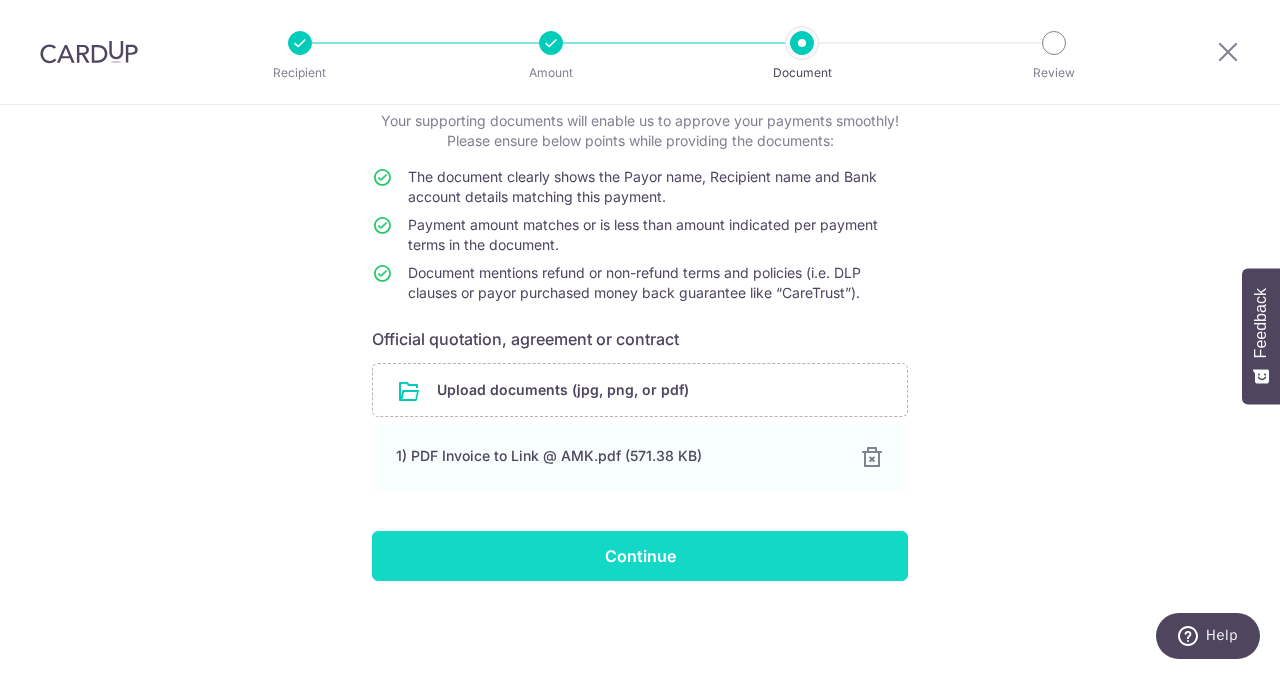 click on "Continue" at bounding box center [640, 556] 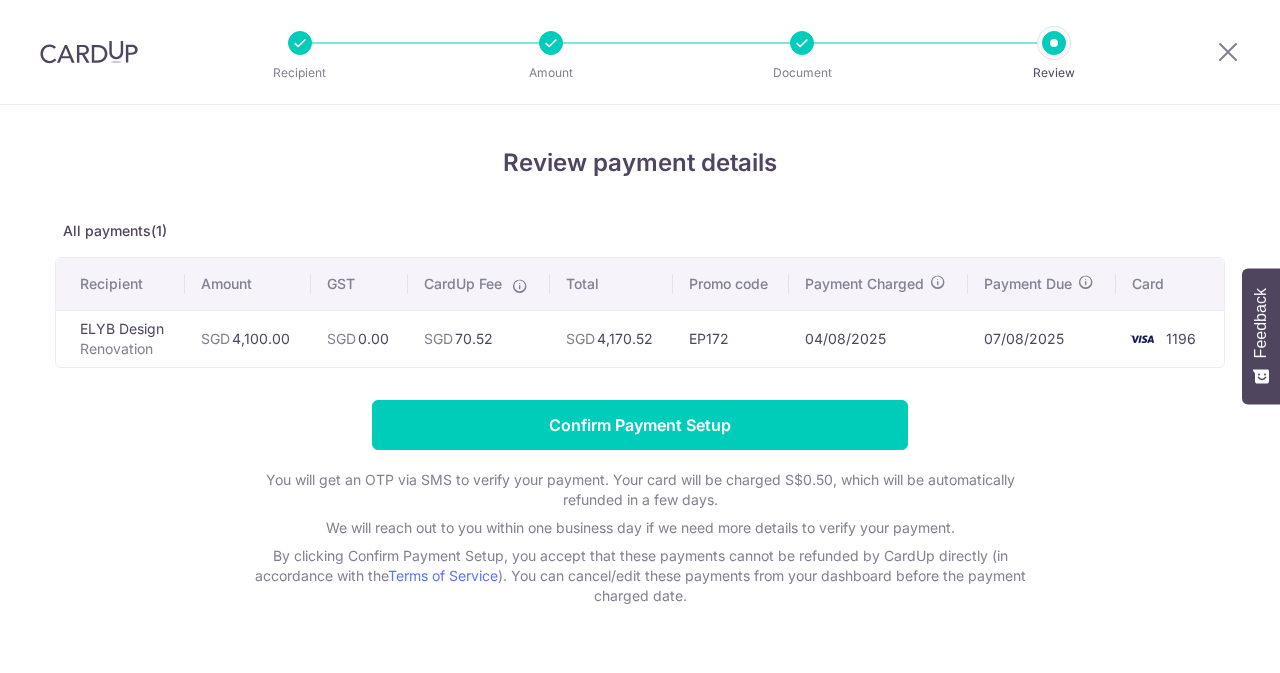 scroll, scrollTop: 0, scrollLeft: 0, axis: both 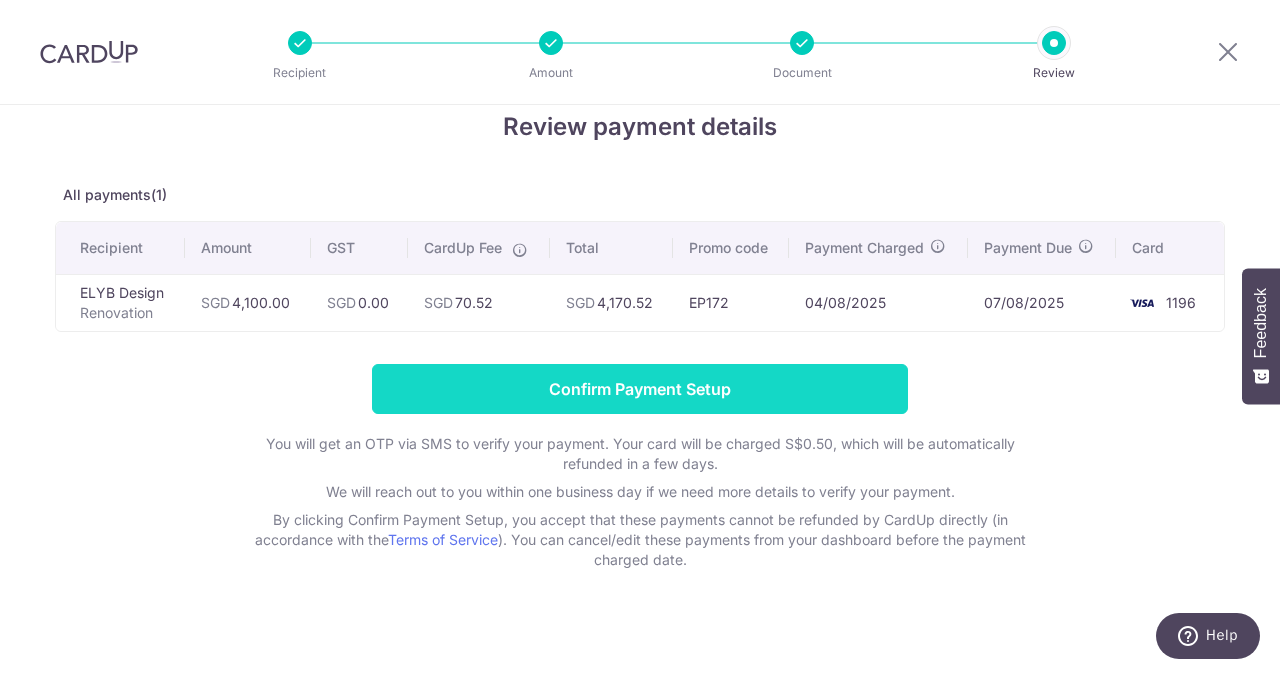 click on "Confirm Payment Setup" at bounding box center [640, 389] 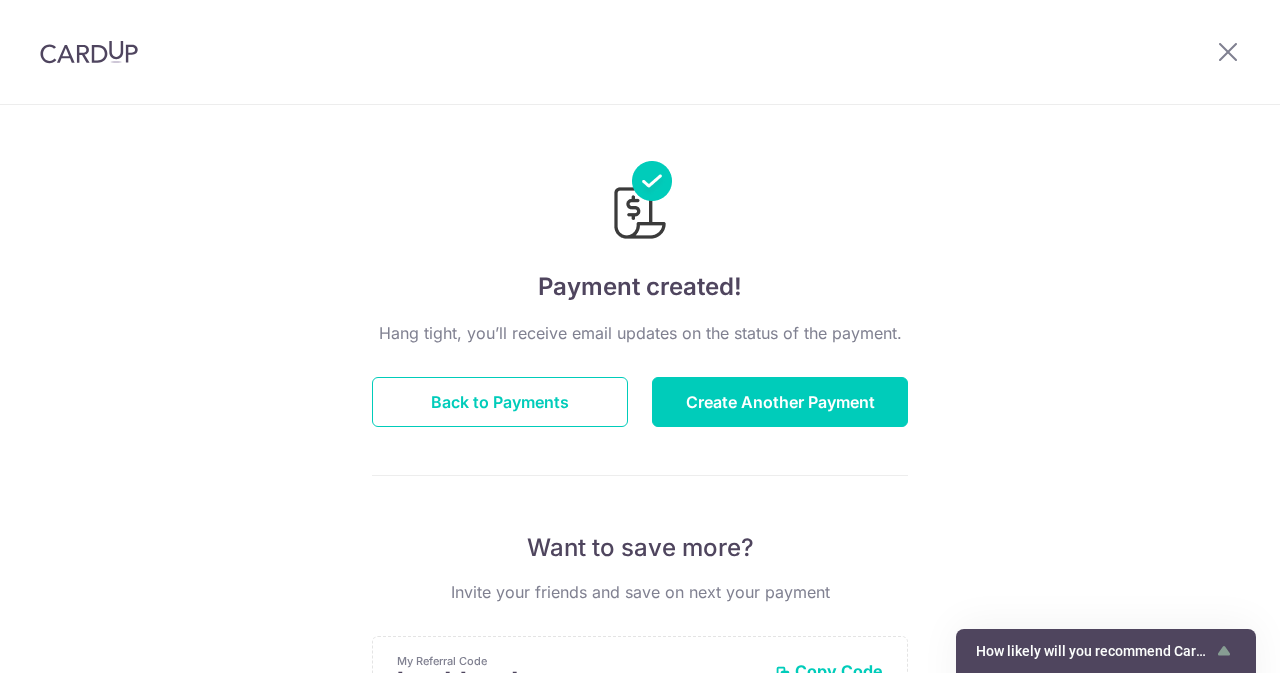 scroll, scrollTop: 0, scrollLeft: 0, axis: both 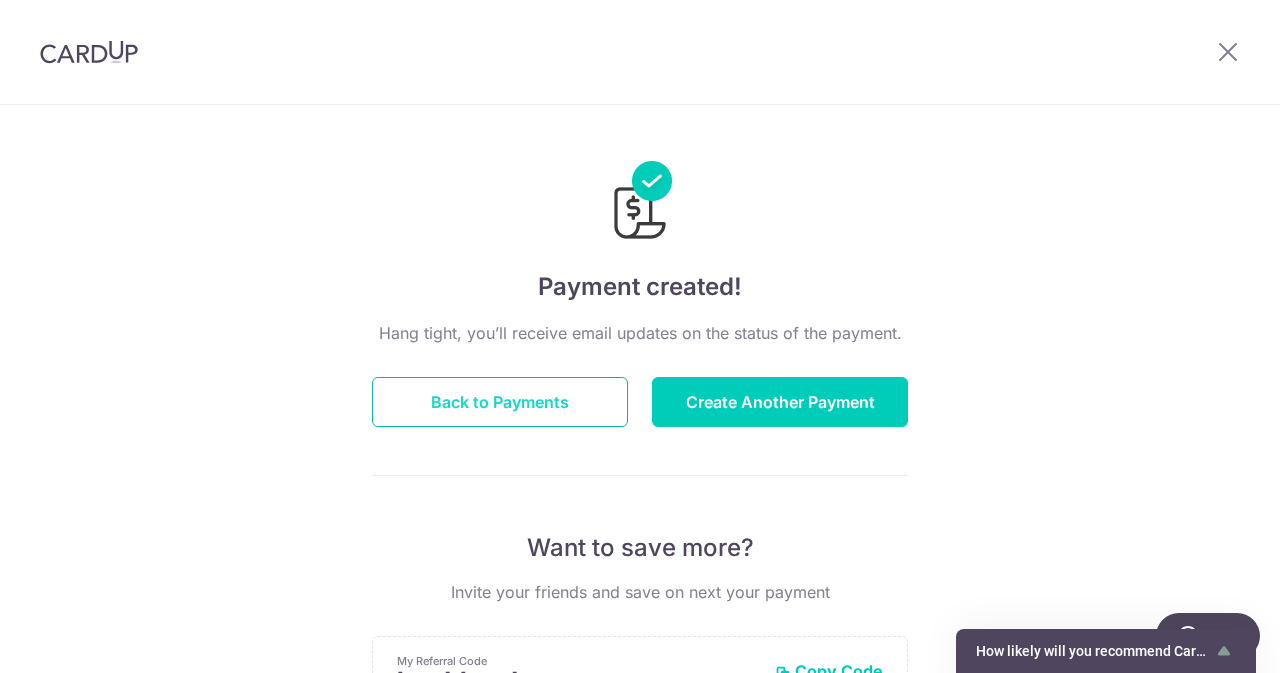 click on "Back to Payments" at bounding box center [500, 402] 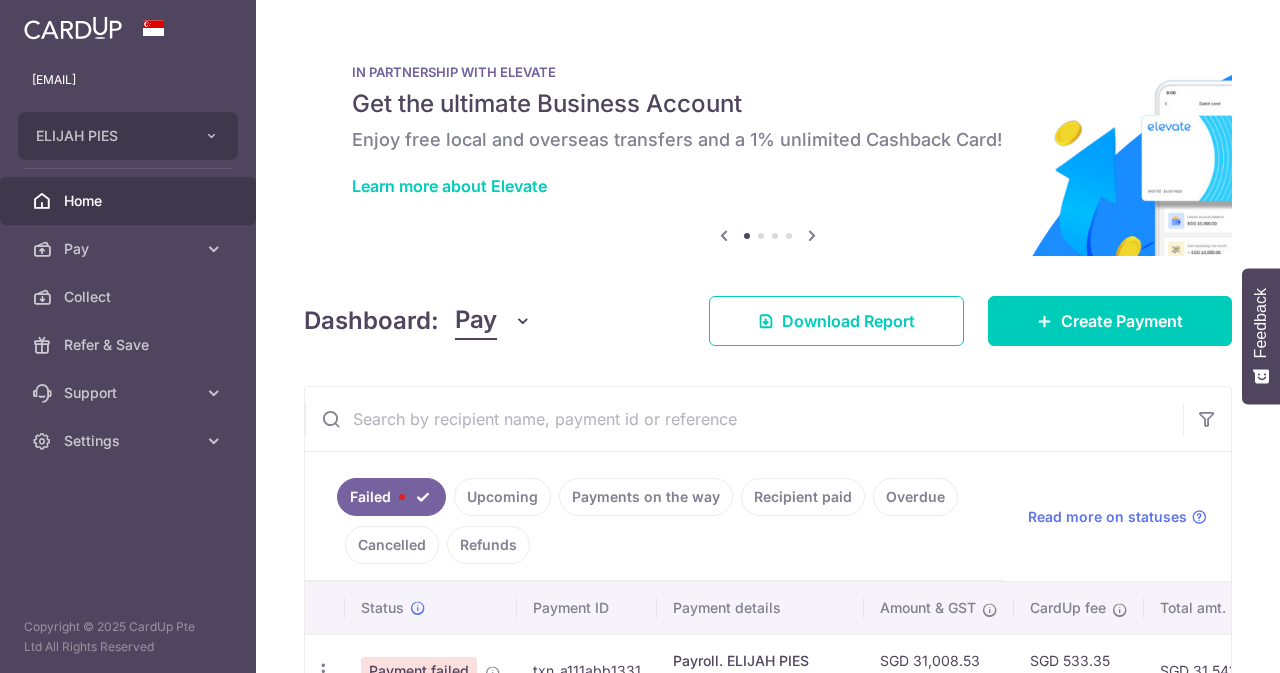 scroll, scrollTop: 0, scrollLeft: 0, axis: both 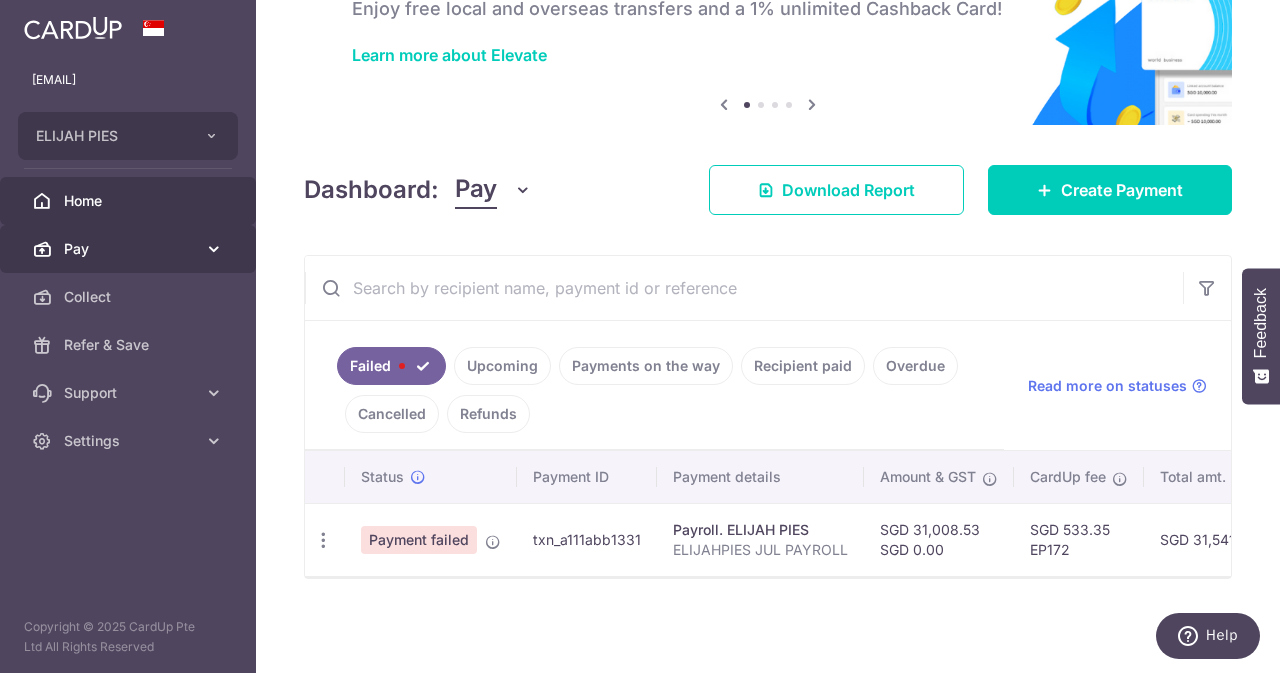 click on "Pay" at bounding box center [128, 249] 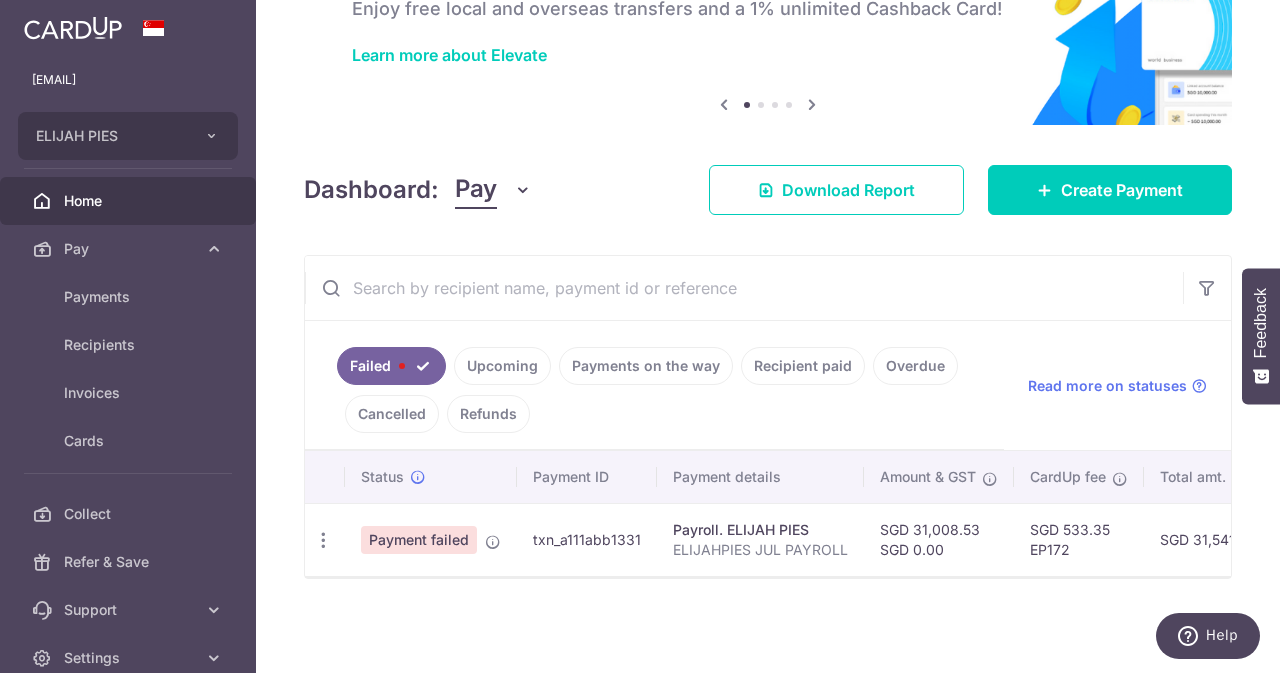 click on "Payments on the way" at bounding box center [646, 366] 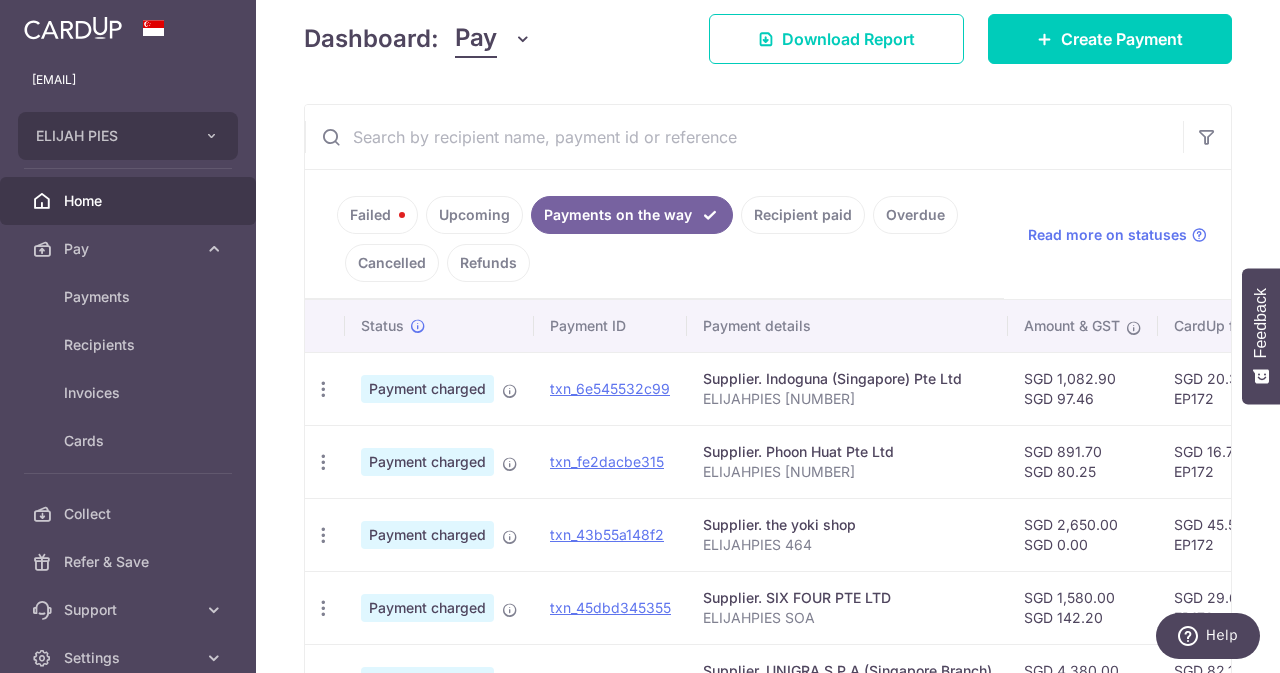 scroll, scrollTop: 472, scrollLeft: 0, axis: vertical 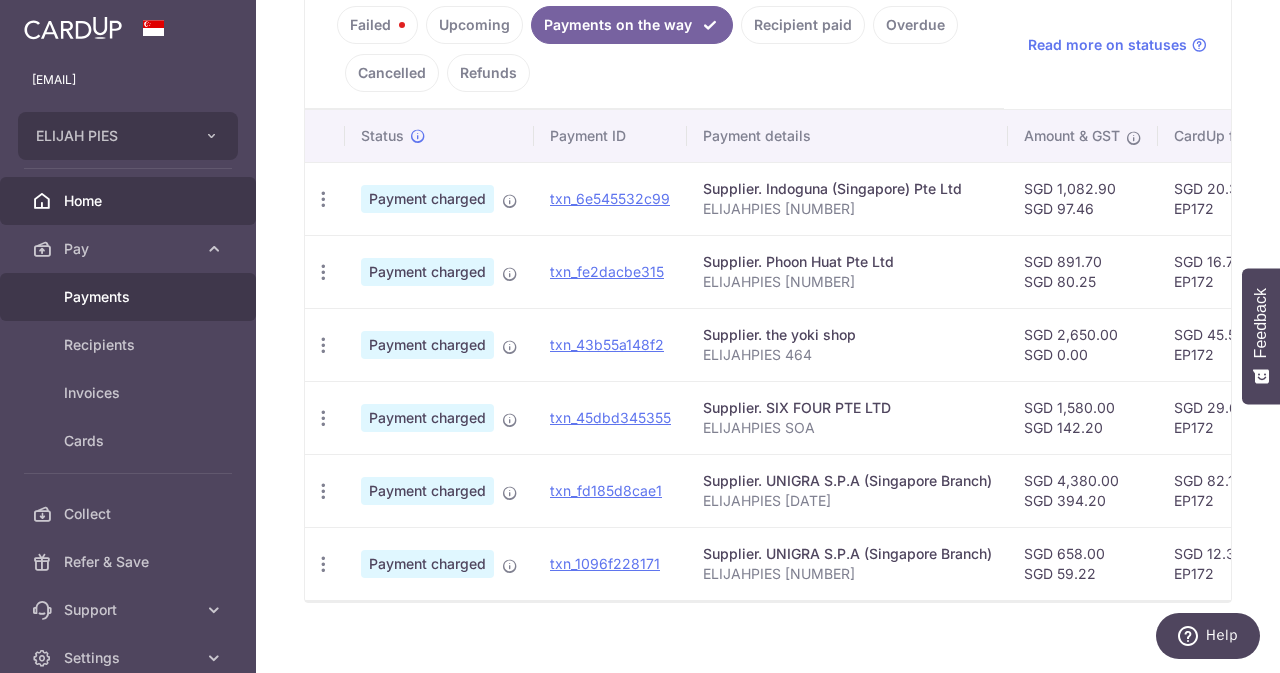 click on "Payments" at bounding box center (130, 297) 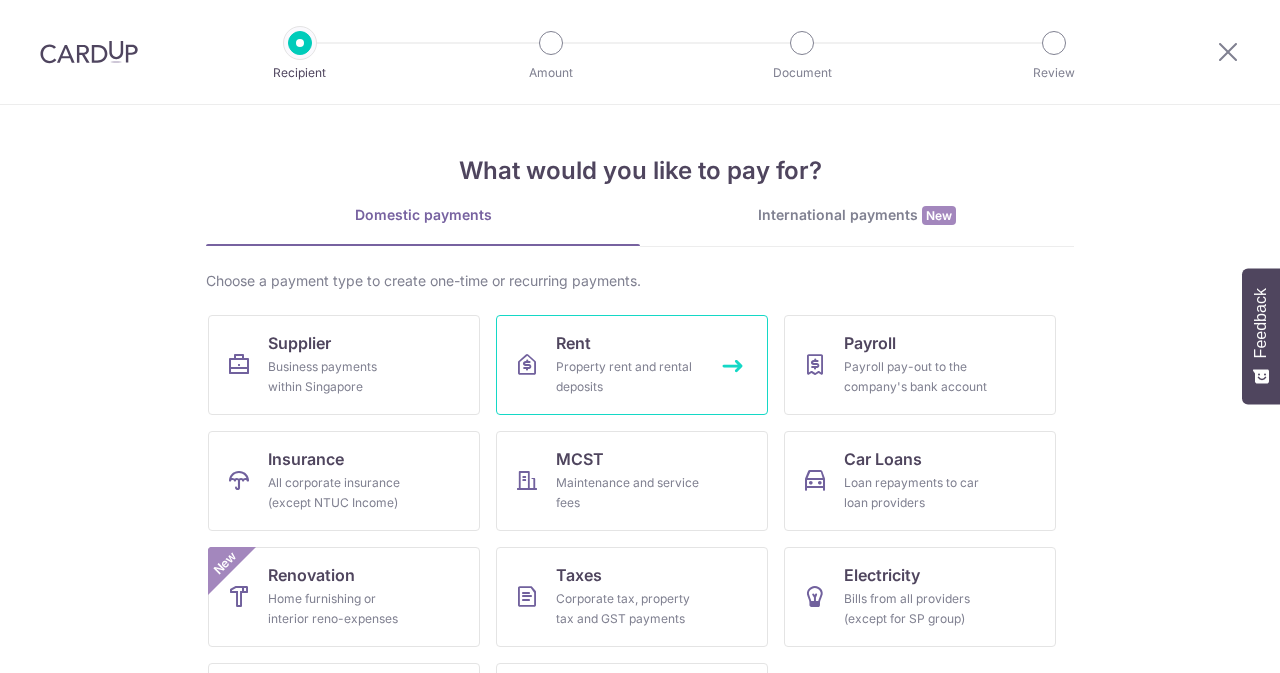 scroll, scrollTop: 0, scrollLeft: 0, axis: both 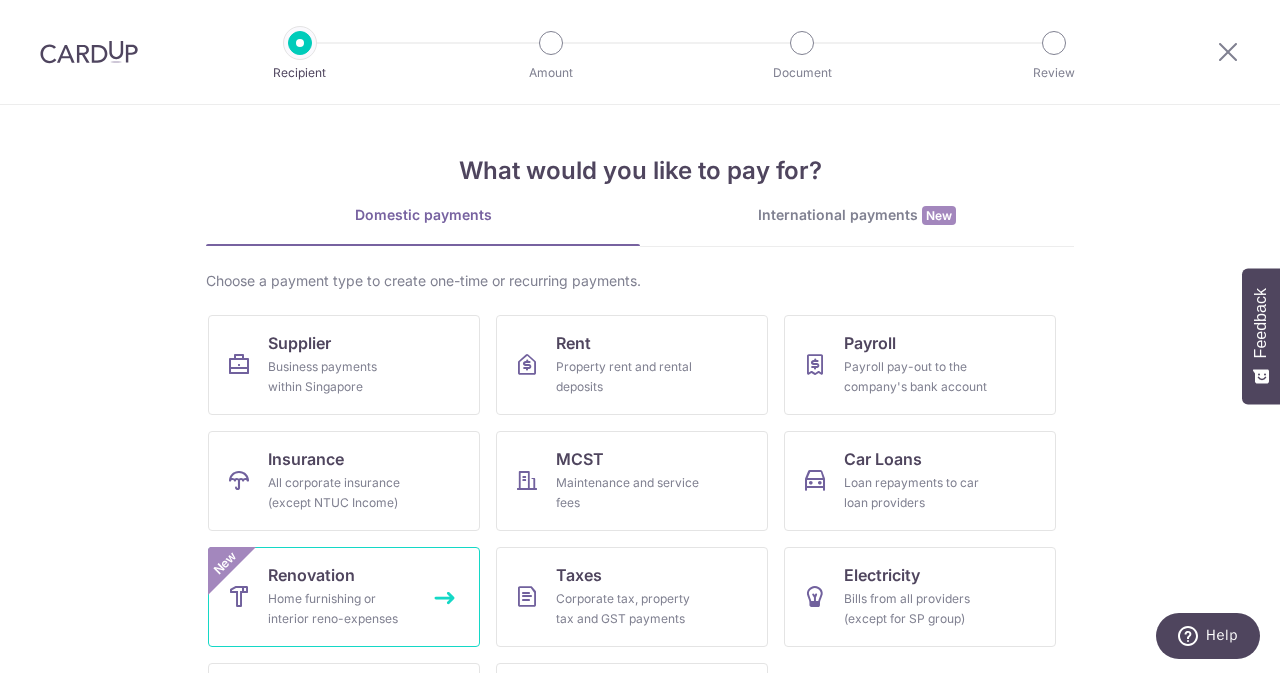 click on "Renovation Home furnishing or interior reno-expenses New" at bounding box center [344, 597] 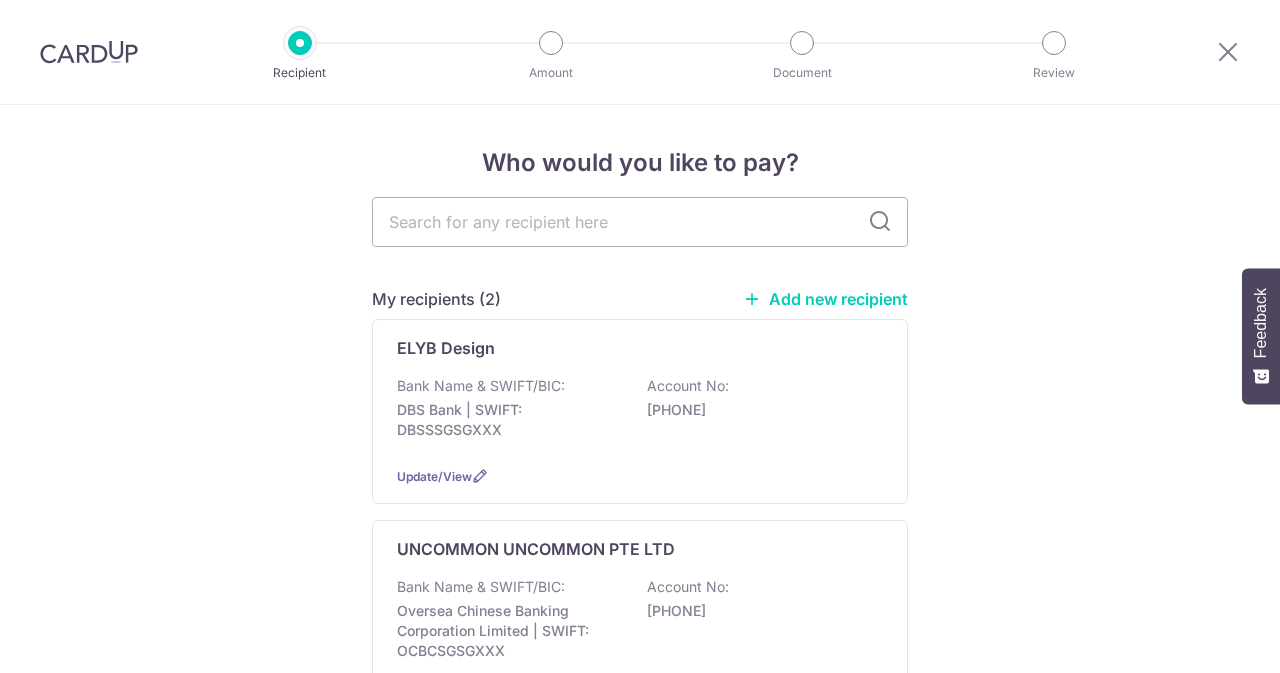 scroll, scrollTop: 0, scrollLeft: 0, axis: both 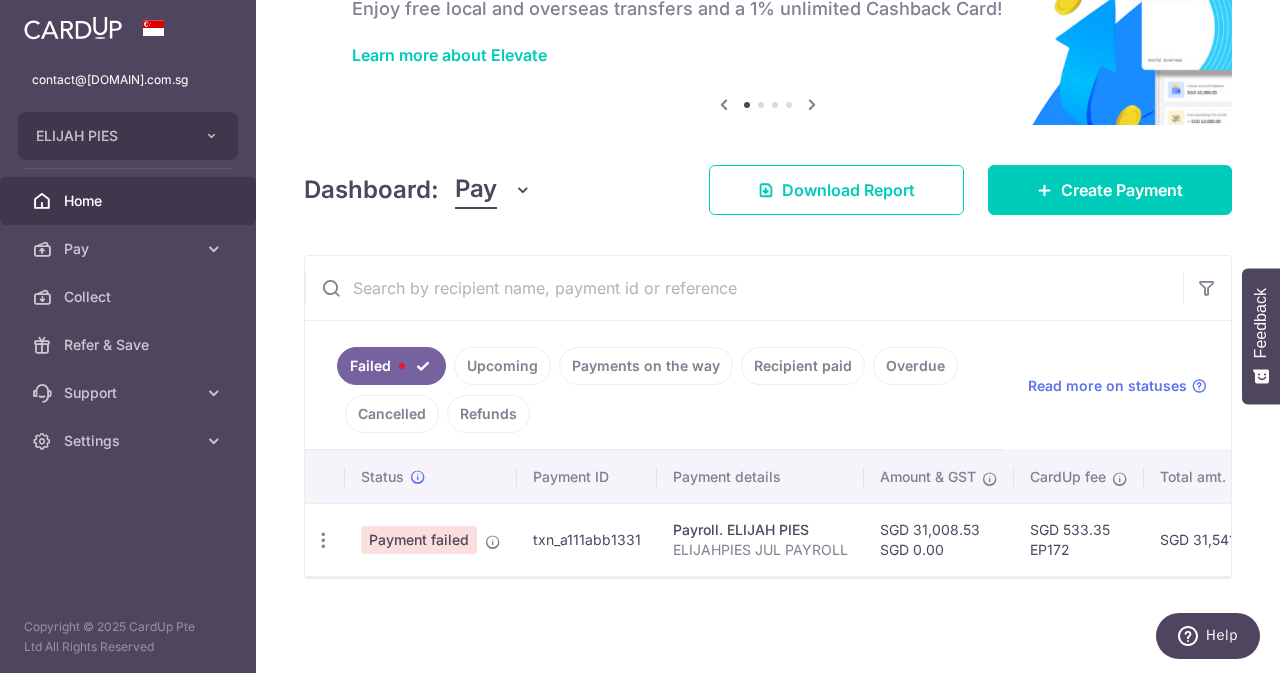 click on "Failed
Upcoming
Payments on the way
Recipient paid
Overdue
Cancelled
Refunds" at bounding box center (654, 385) 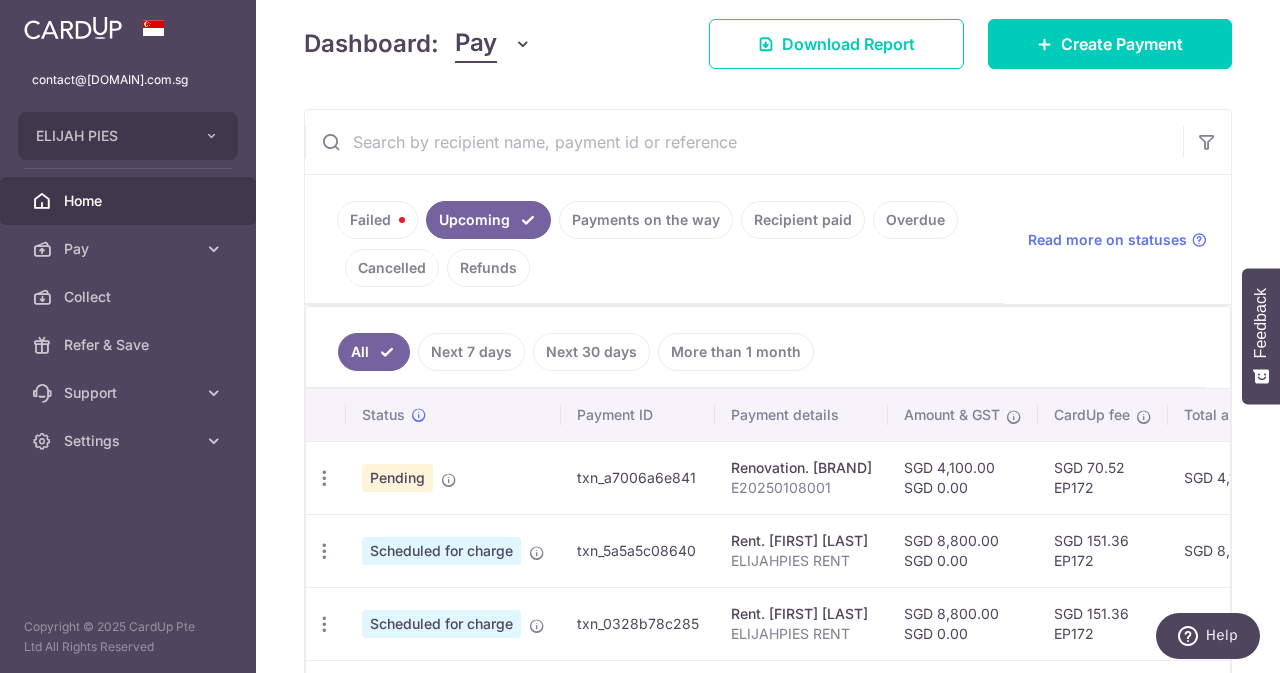 scroll, scrollTop: 286, scrollLeft: 0, axis: vertical 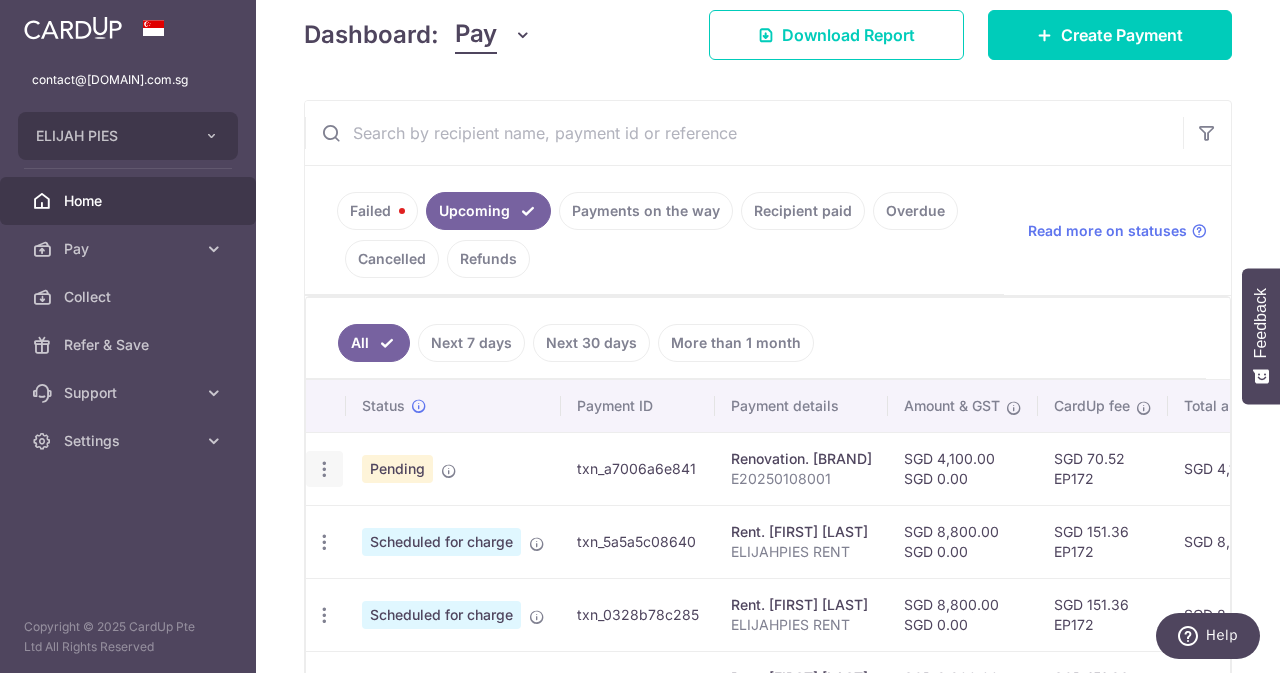 click on "Update payment
Cancel payment" at bounding box center [324, 469] 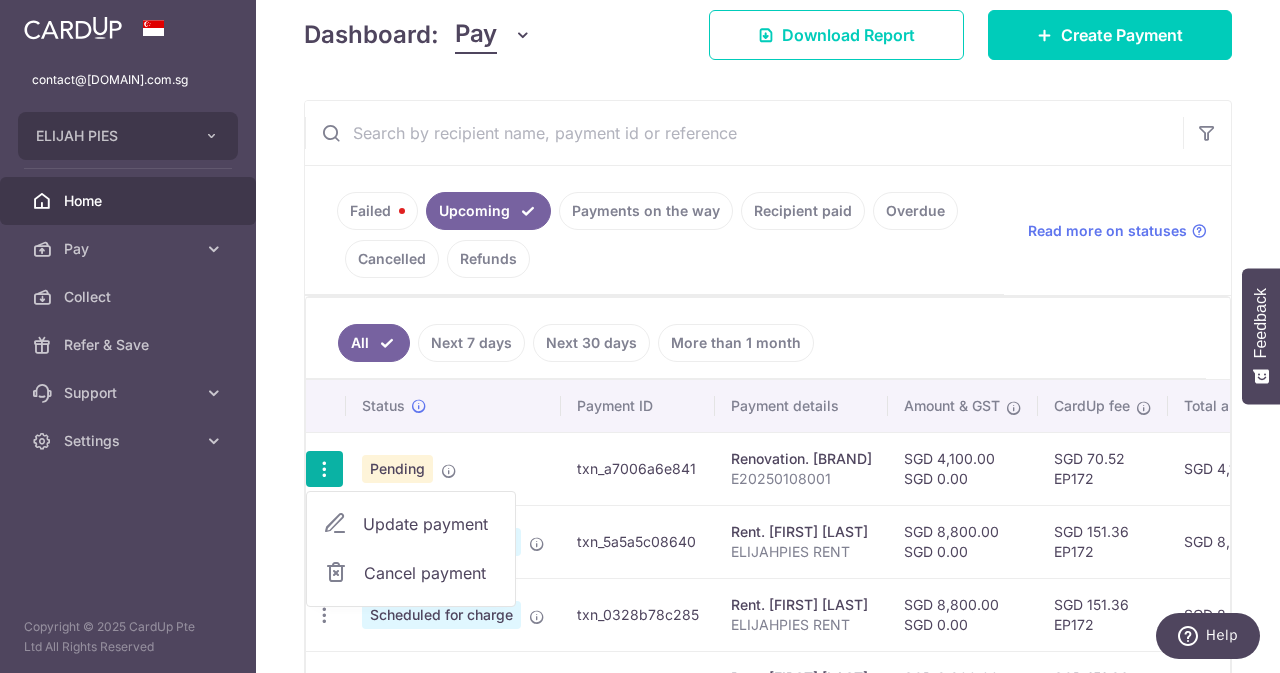 click on "Pending" at bounding box center [453, 468] 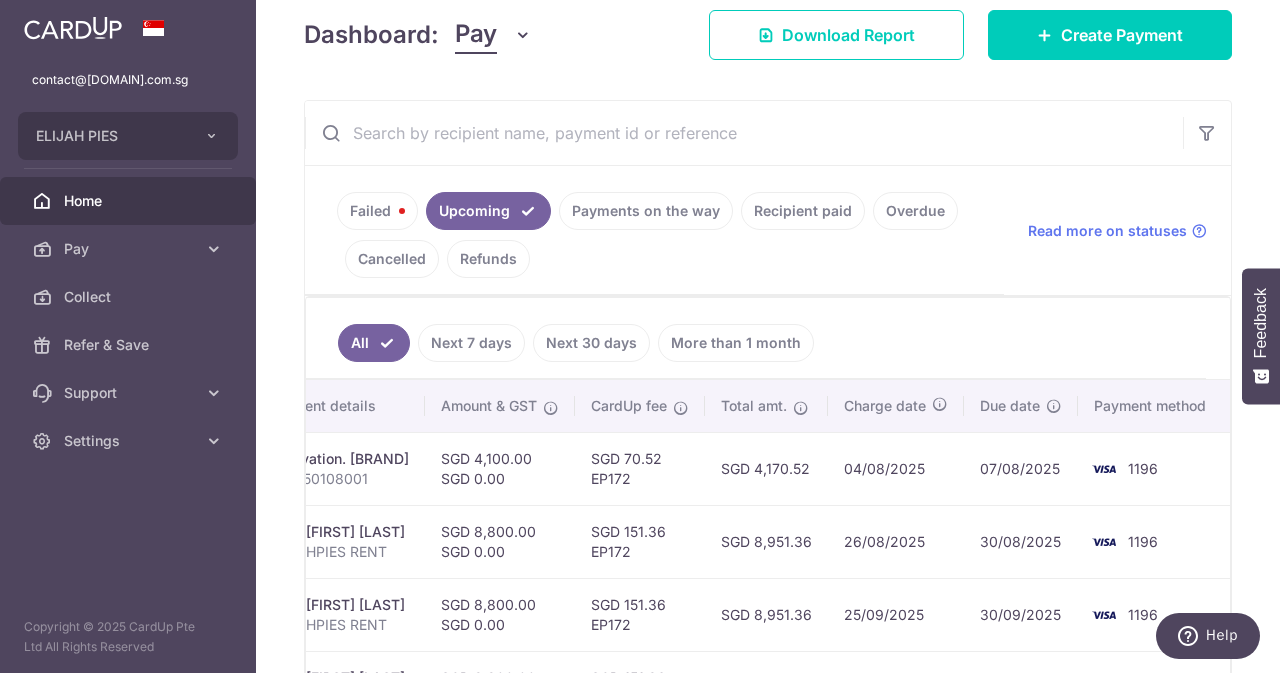 scroll, scrollTop: 0, scrollLeft: 499, axis: horizontal 